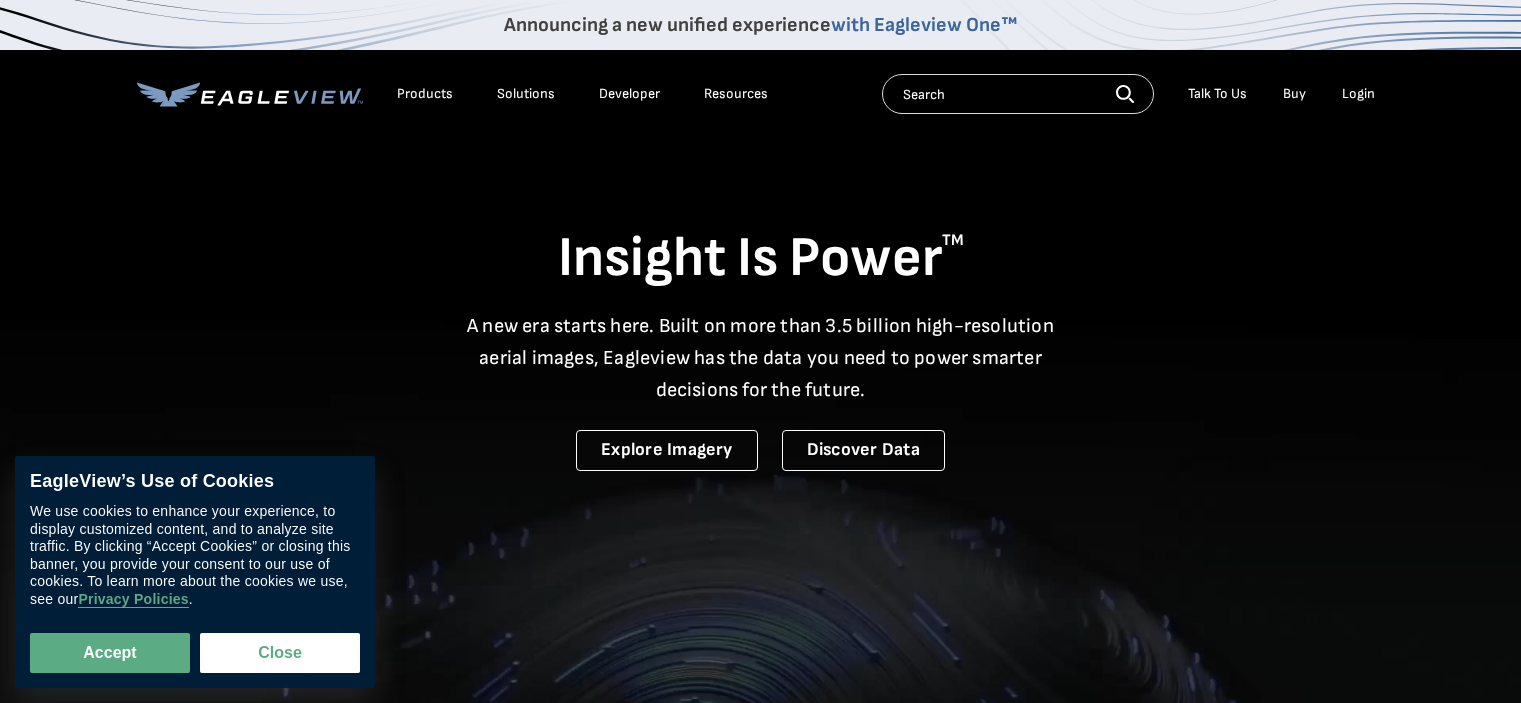 scroll, scrollTop: 0, scrollLeft: 0, axis: both 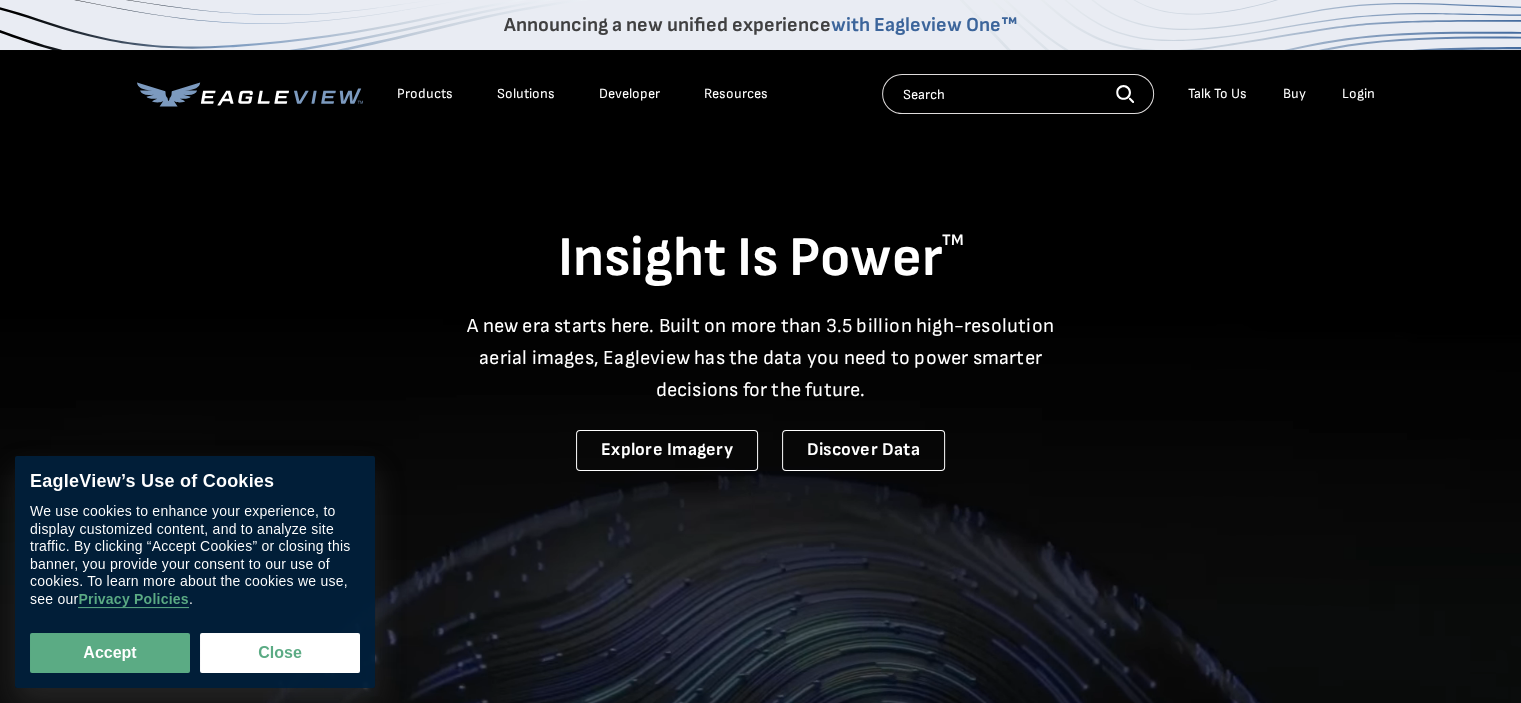 click on "Login" at bounding box center (1358, 94) 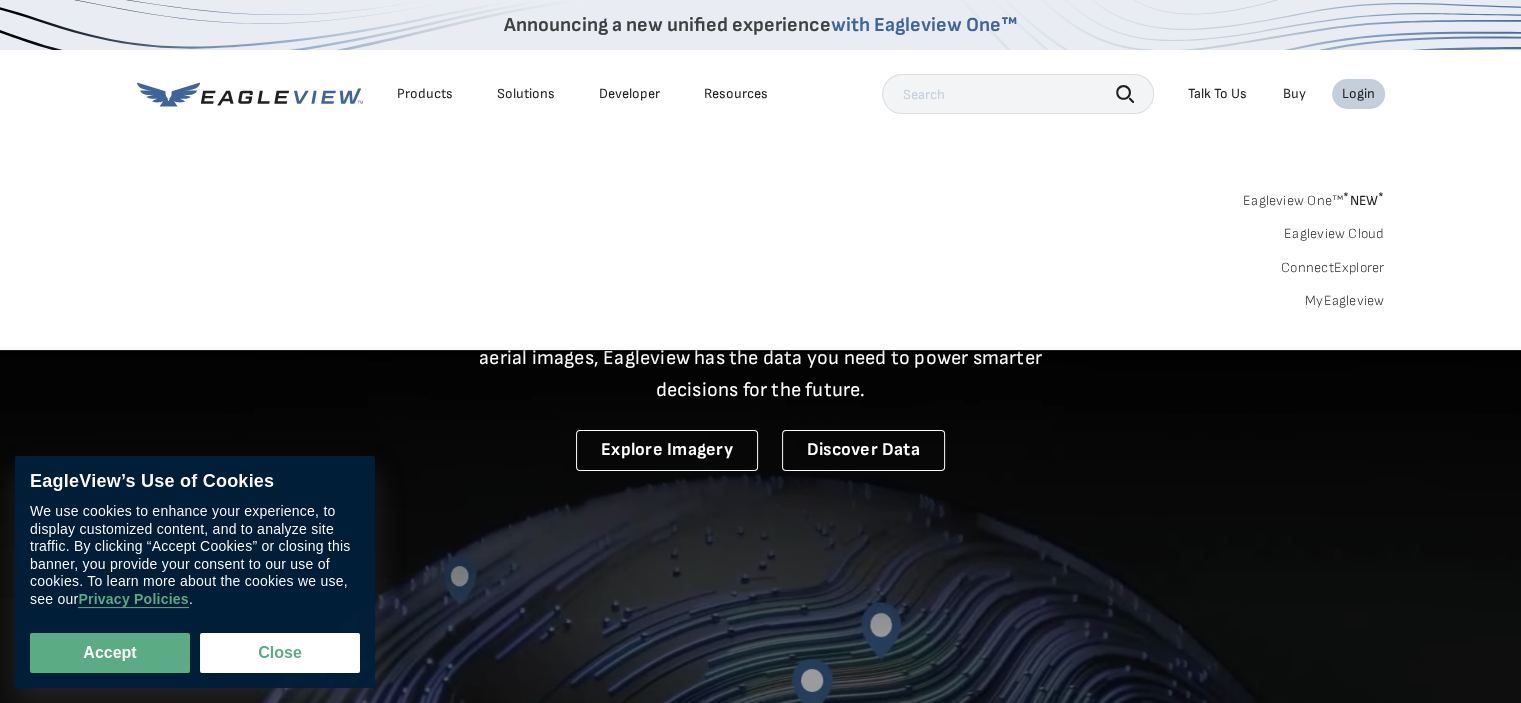 click on "Login" at bounding box center (1358, 94) 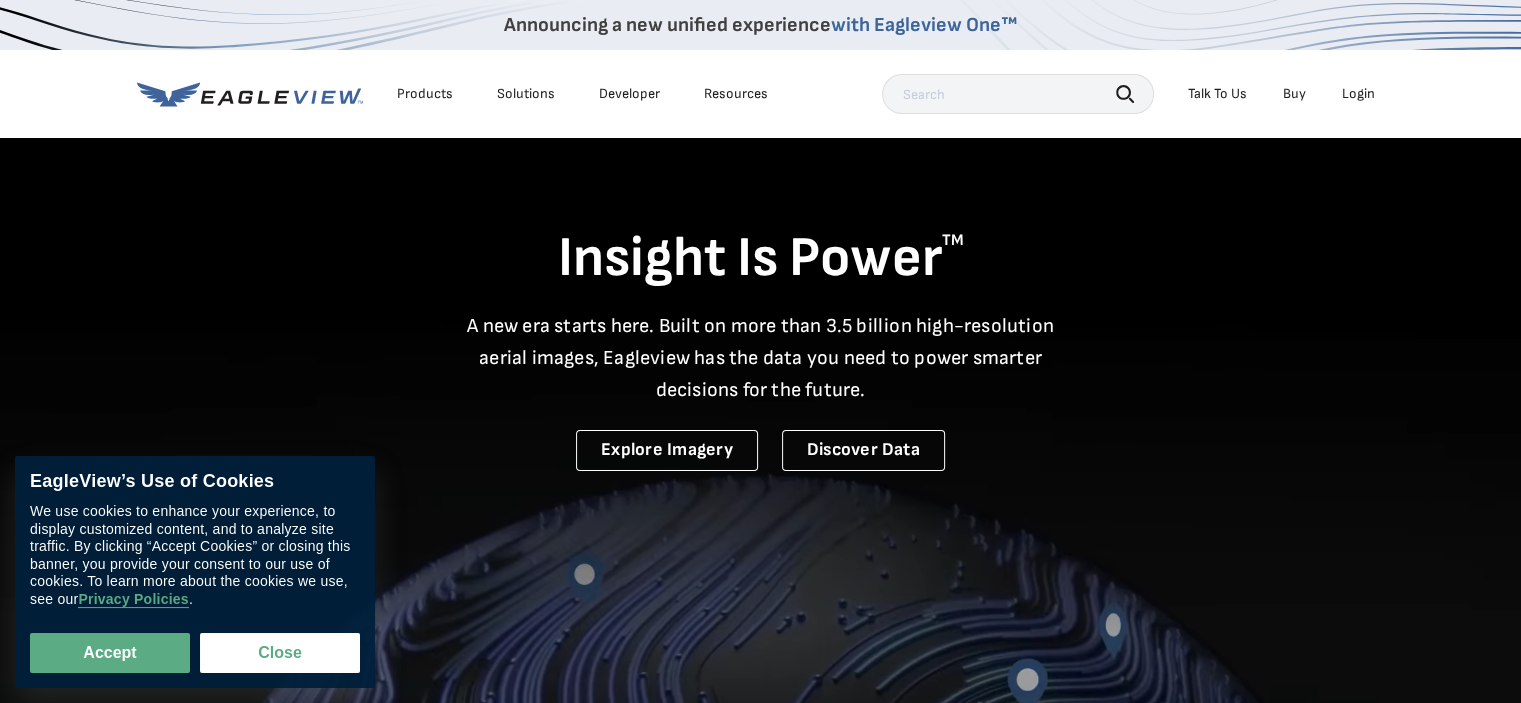 click on "Login" at bounding box center [1358, 94] 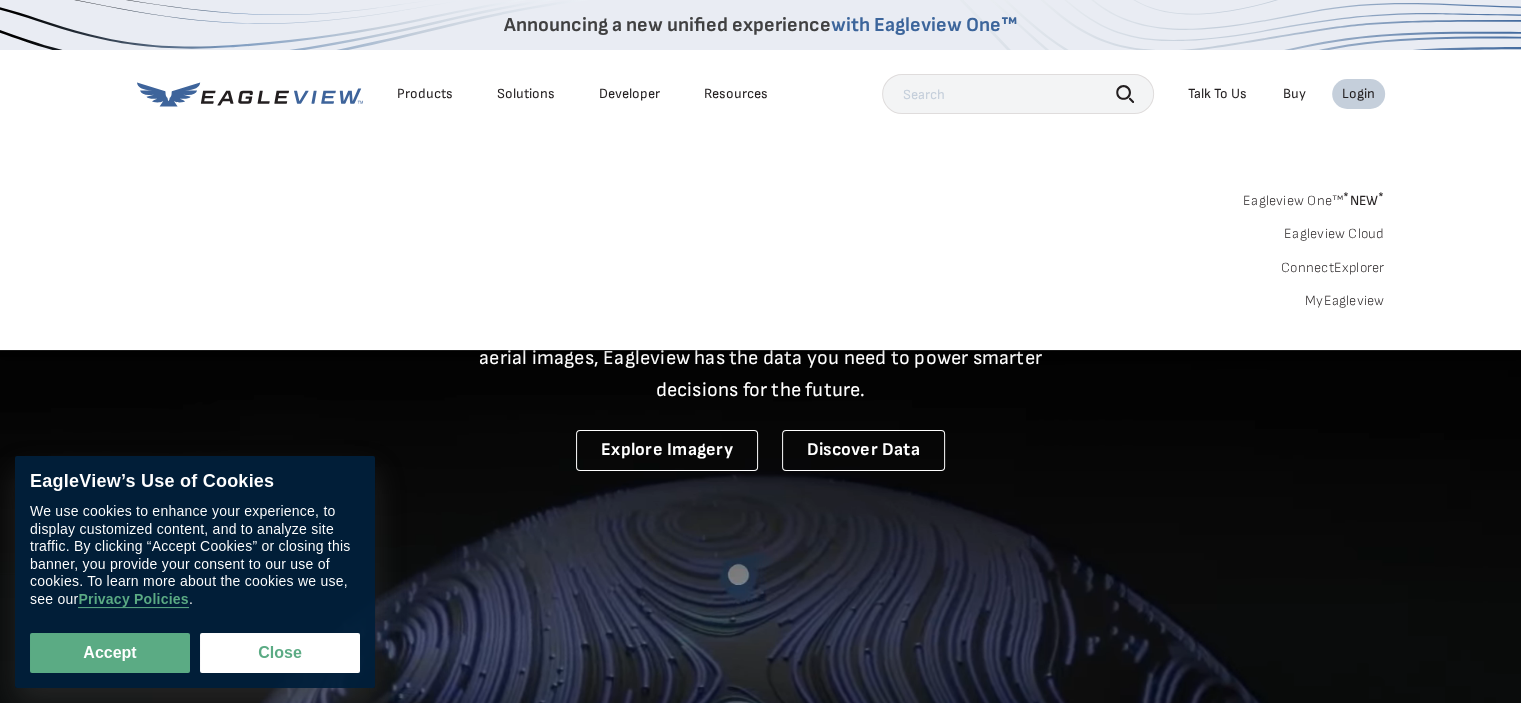click on "MyEagleview" at bounding box center (1345, 301) 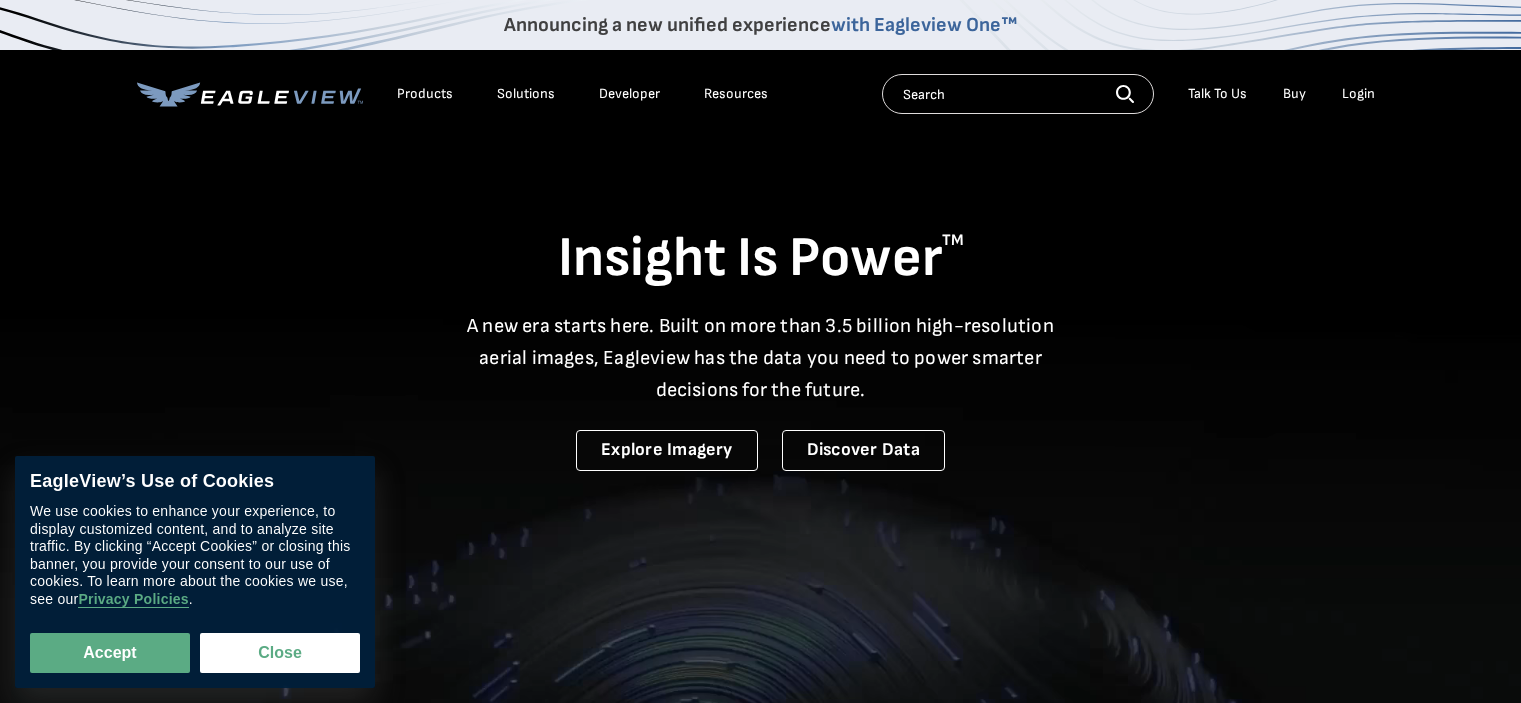 scroll, scrollTop: 0, scrollLeft: 0, axis: both 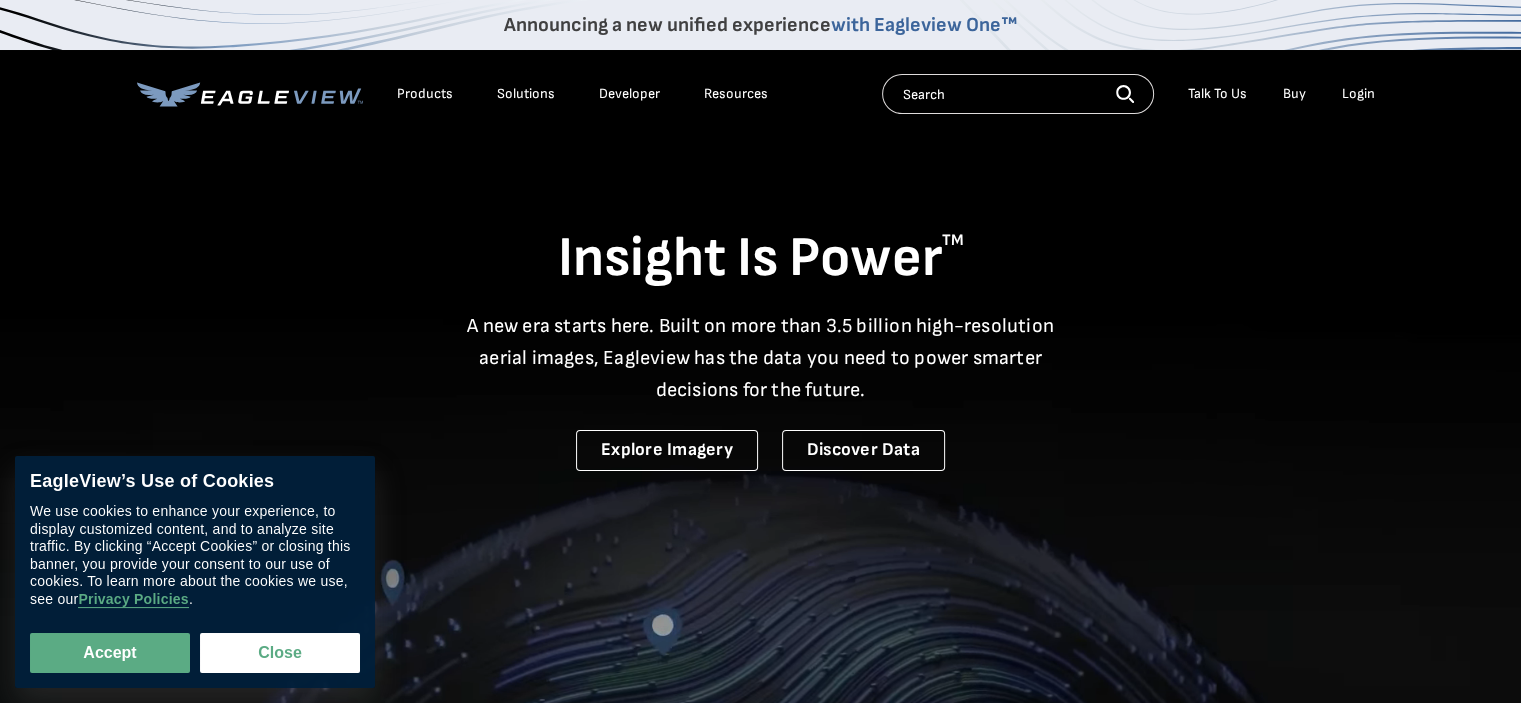 click on "Login" at bounding box center [1358, 94] 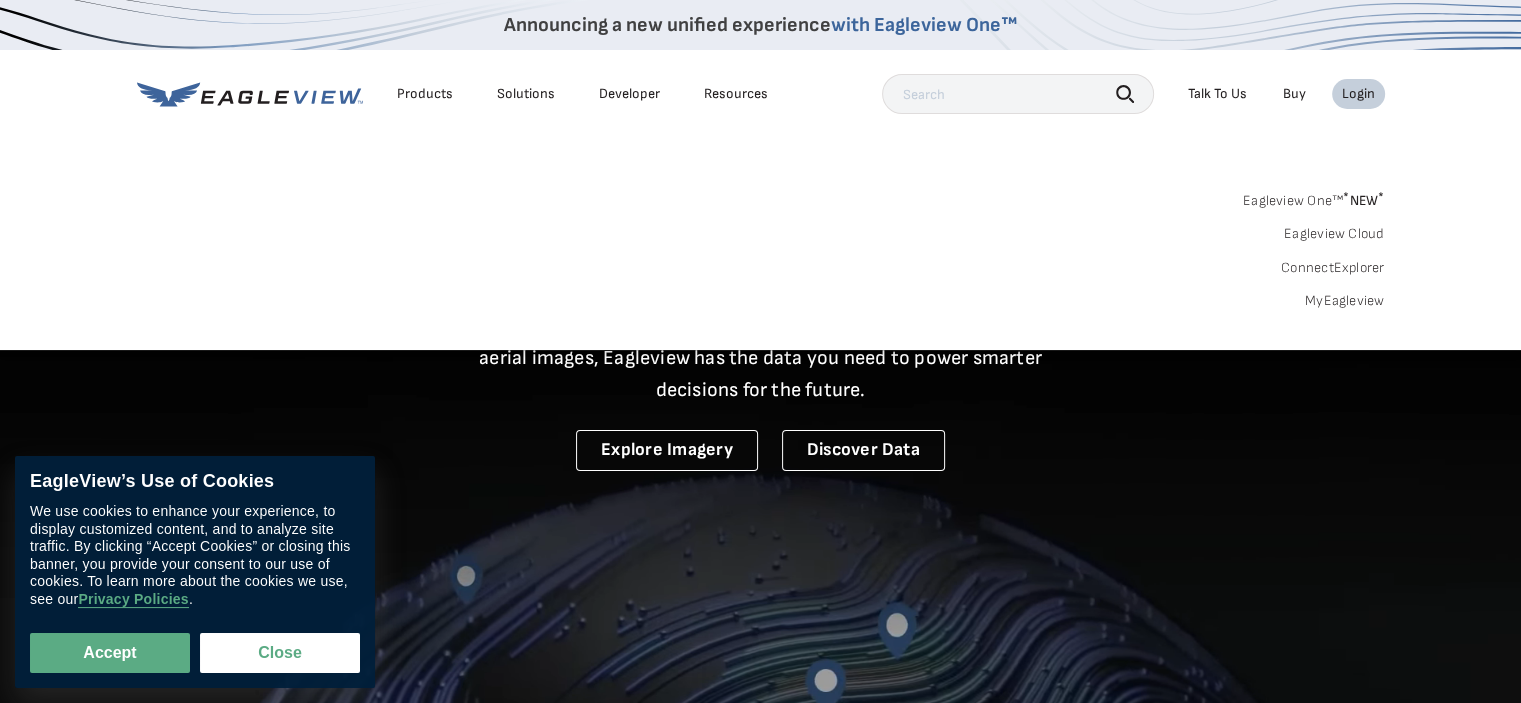 click on "Login" at bounding box center [1358, 94] 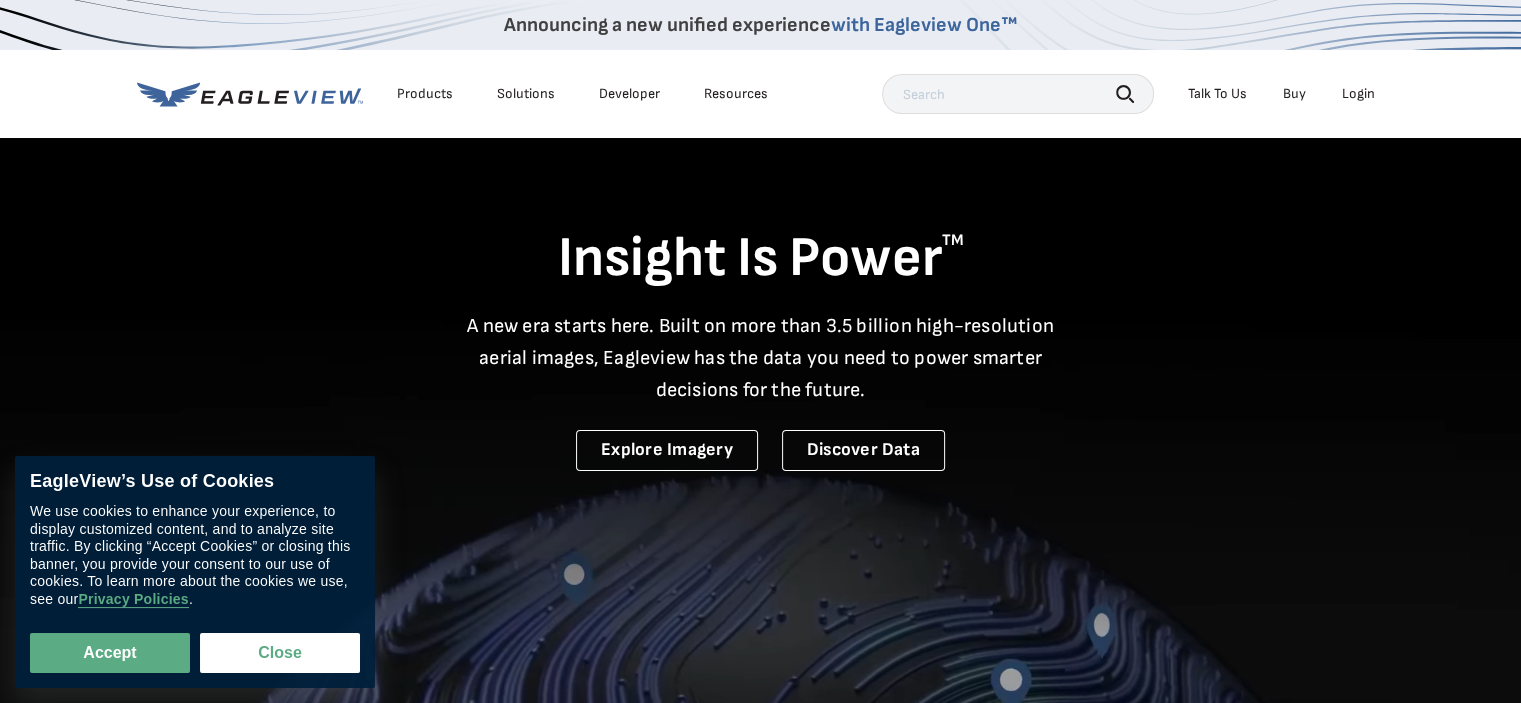 click on "Login" at bounding box center (1358, 94) 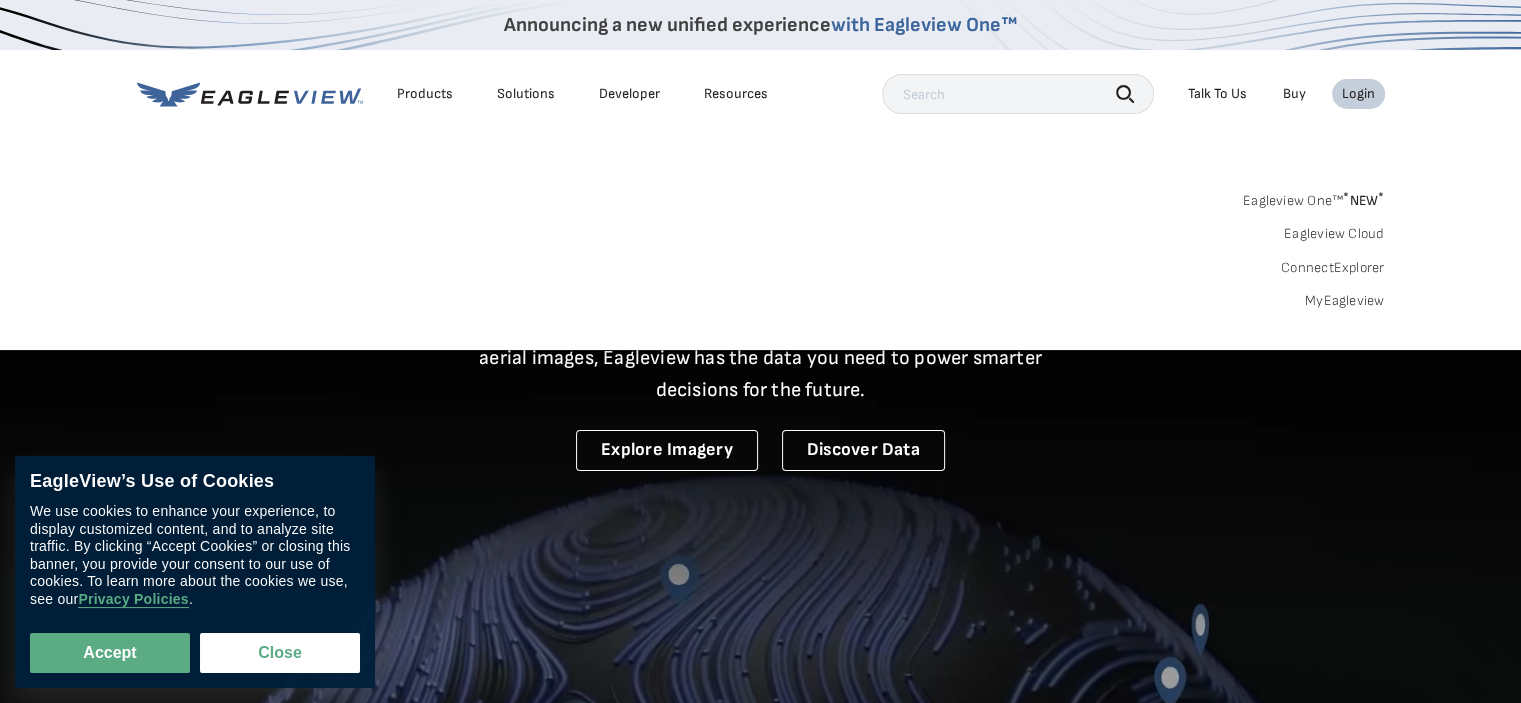 click on "Login" at bounding box center (1358, 94) 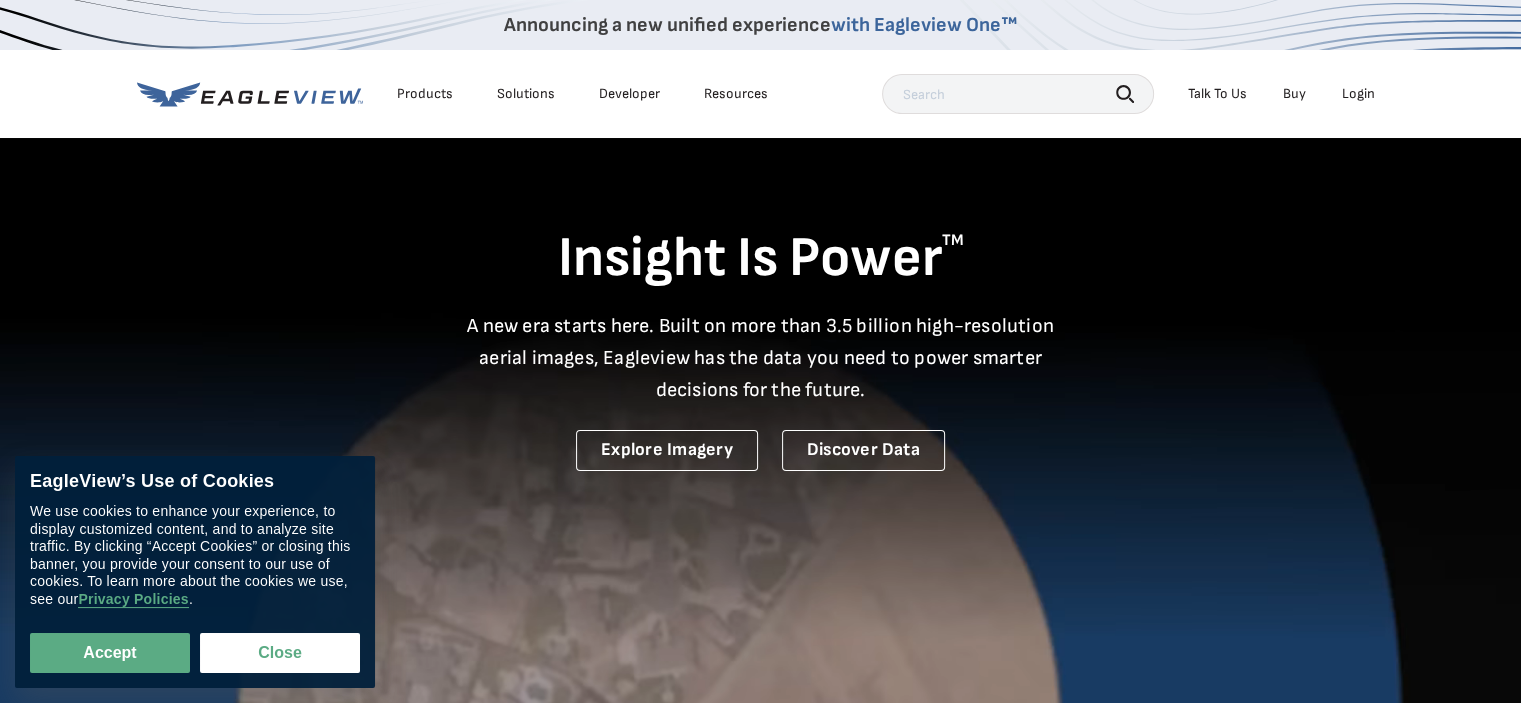 click on "Login" at bounding box center (1358, 94) 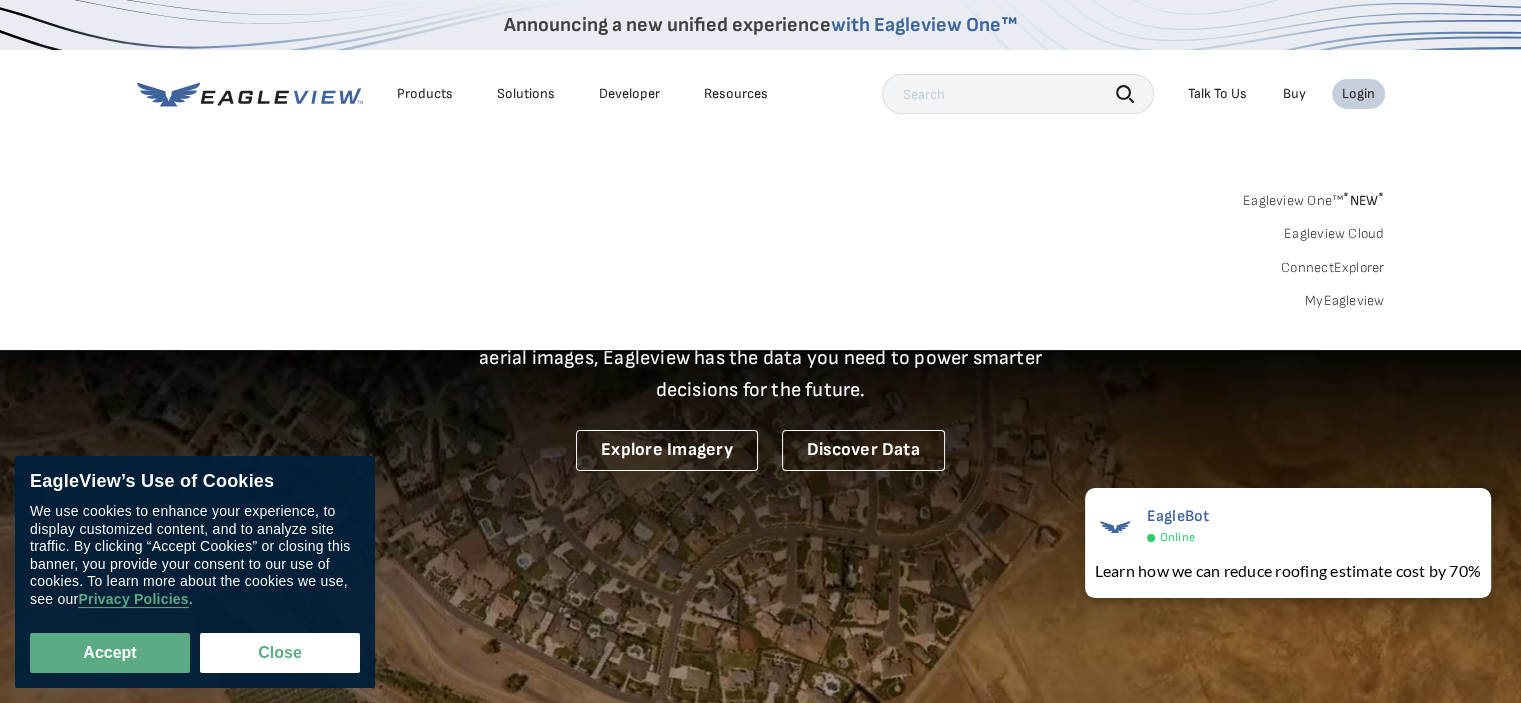 click on "MyEagleview" at bounding box center [1345, 301] 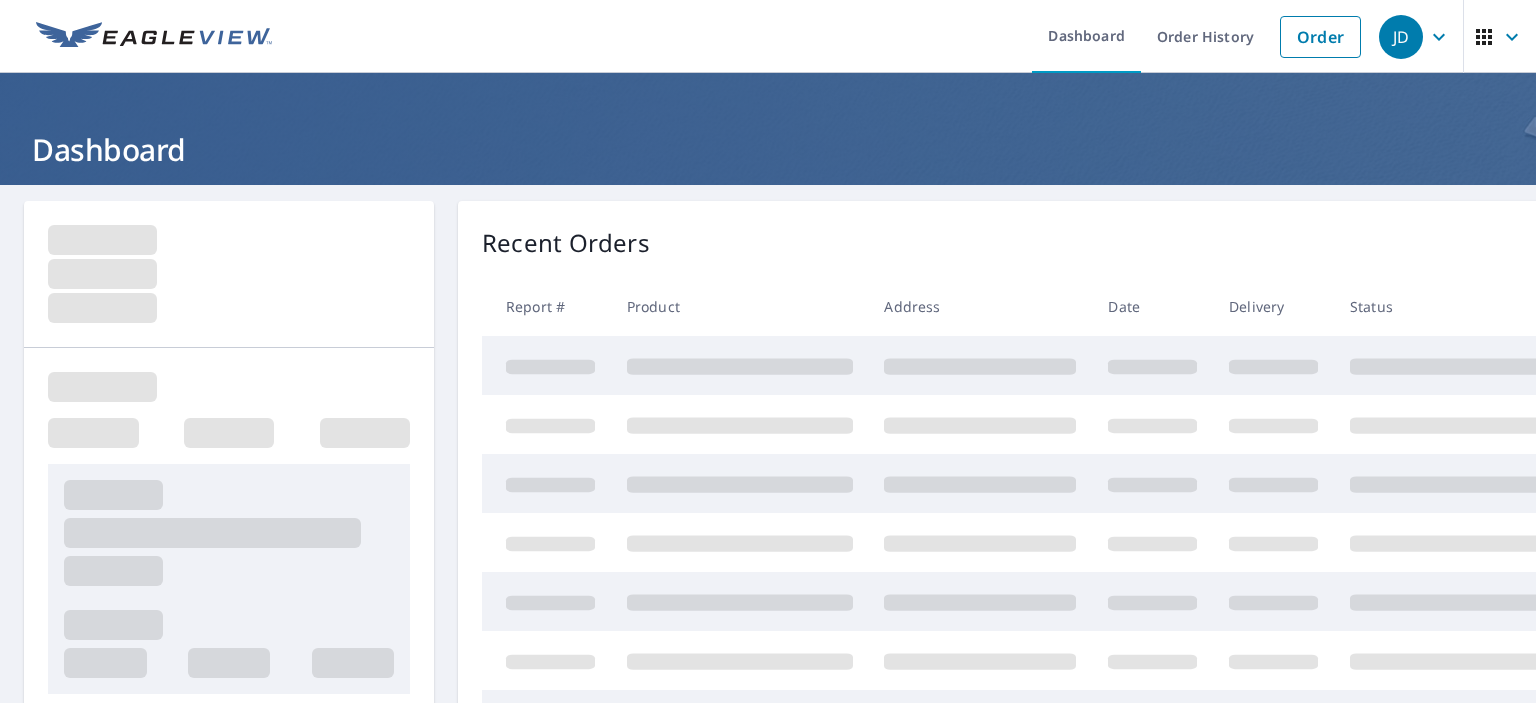 scroll, scrollTop: 0, scrollLeft: 0, axis: both 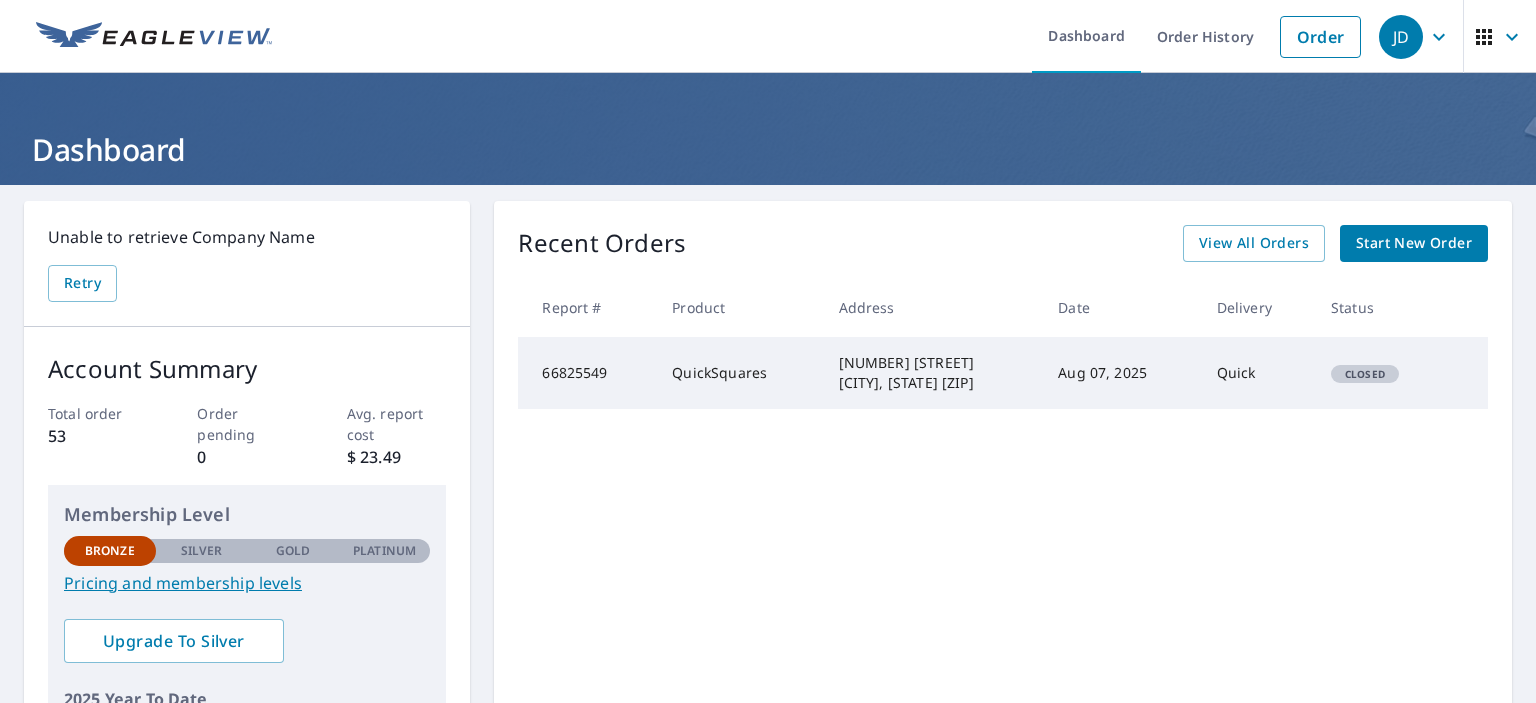 click on "JD" at bounding box center (1401, 37) 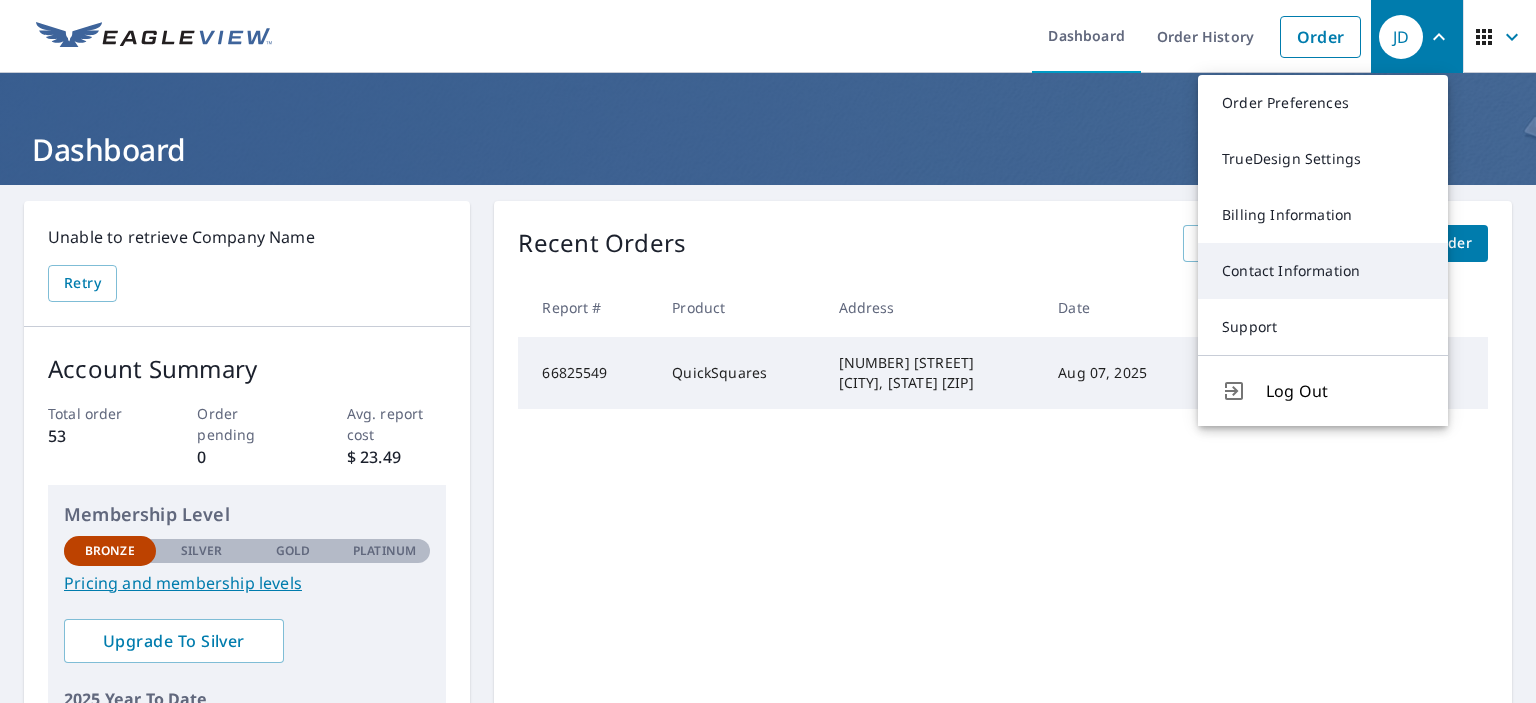 click on "Contact Information" at bounding box center (1323, 271) 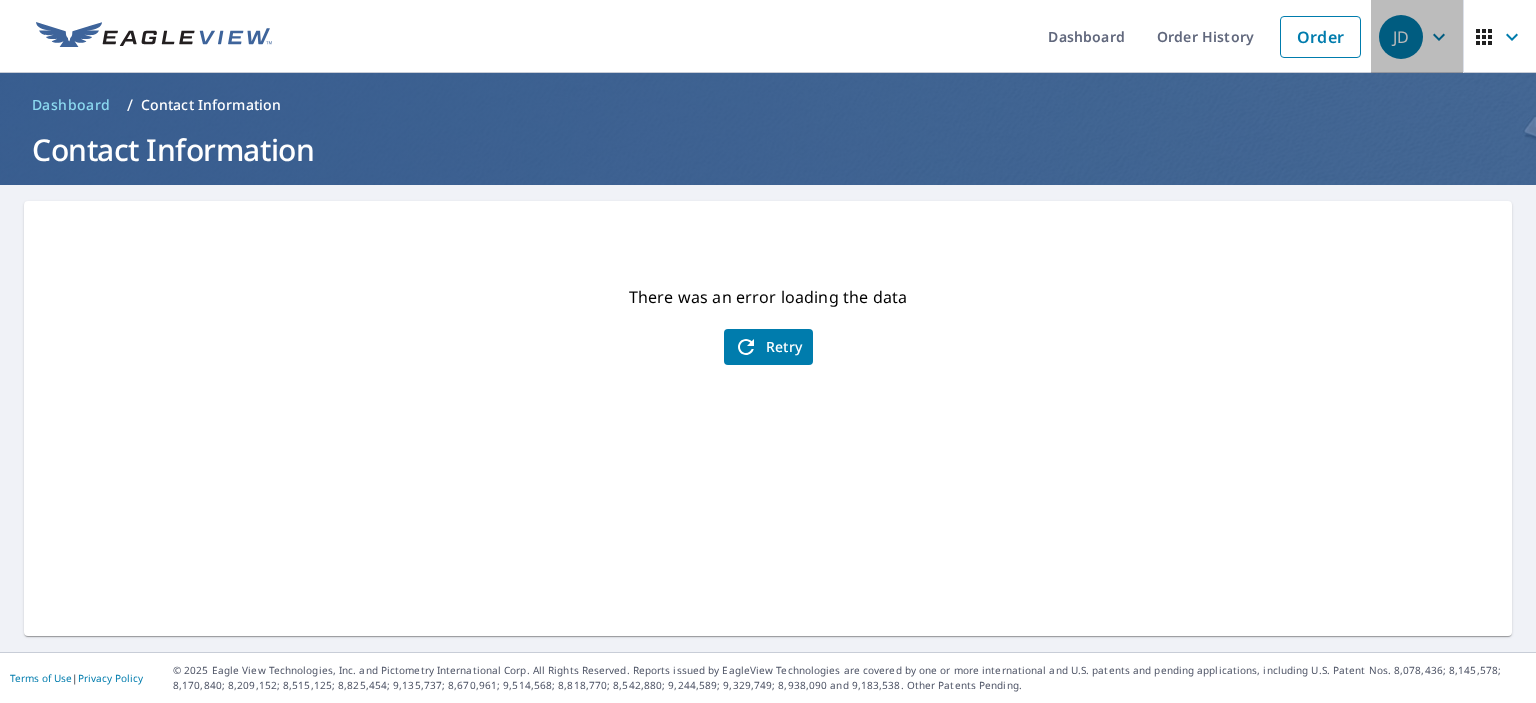 click on "JD" at bounding box center (1401, 37) 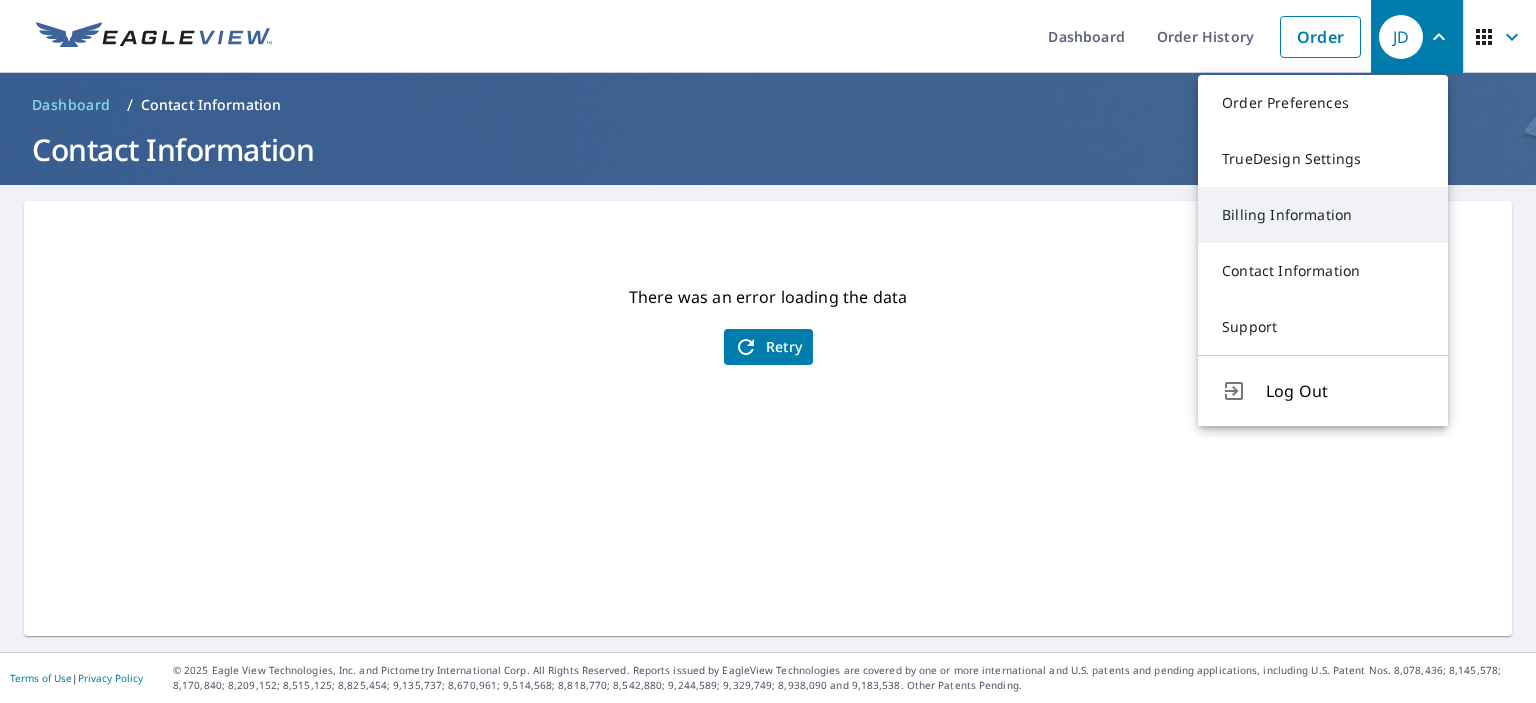 click on "Billing Information" at bounding box center (1323, 215) 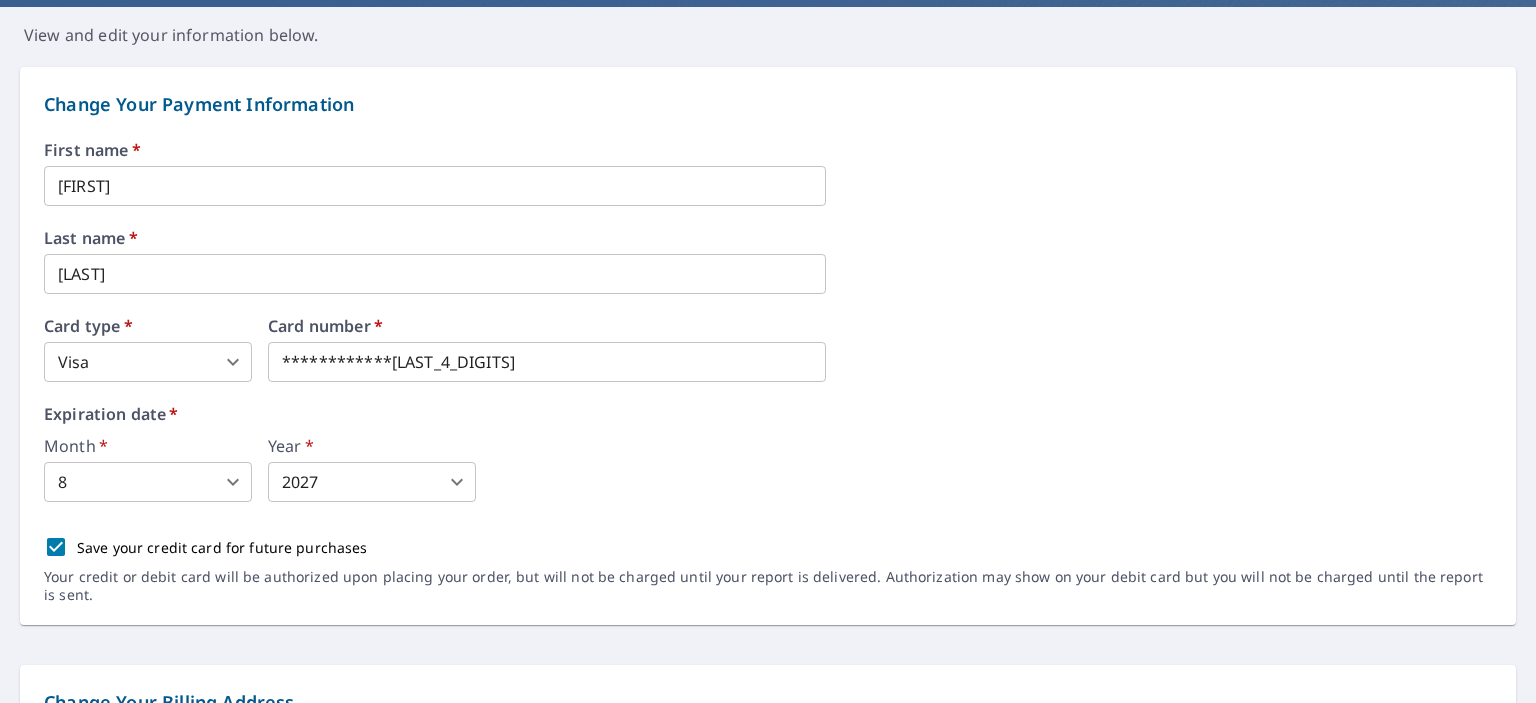 scroll, scrollTop: 200, scrollLeft: 0, axis: vertical 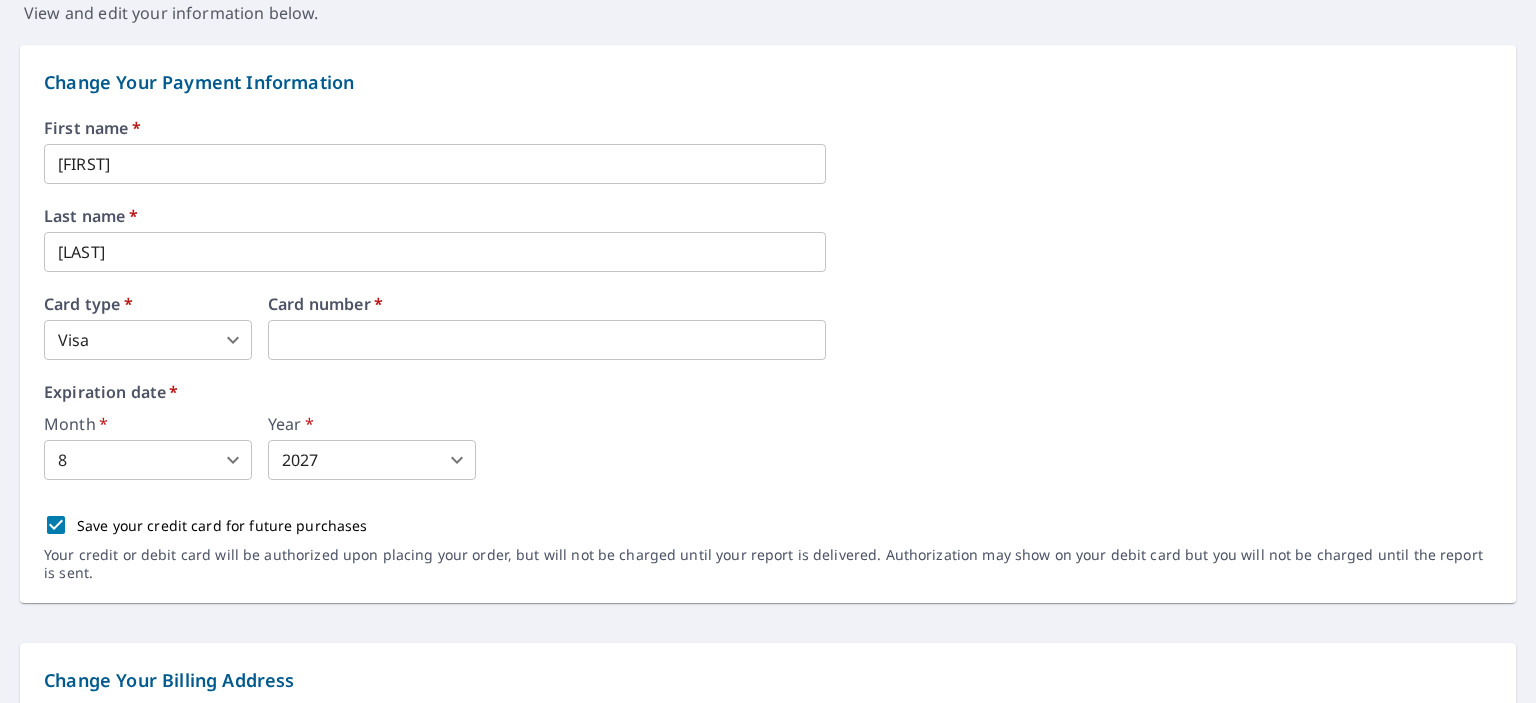 click on "First name   * [FIRST] ​ Last name   * [LAST] ​ Card type   * Visa 2 ​ Card number   * [CREDIT_CARD] ​ Expiration date   * Month   * 8 8 ​ Year   * 2027 2027 ​ Save your credit card for future purchases Your credit or debit card will be authorized upon placing your order, but will not be charged until your report is delivered. Authorization may show on your debit card but you will not be charged until the report is sent." at bounding box center (768, 361) 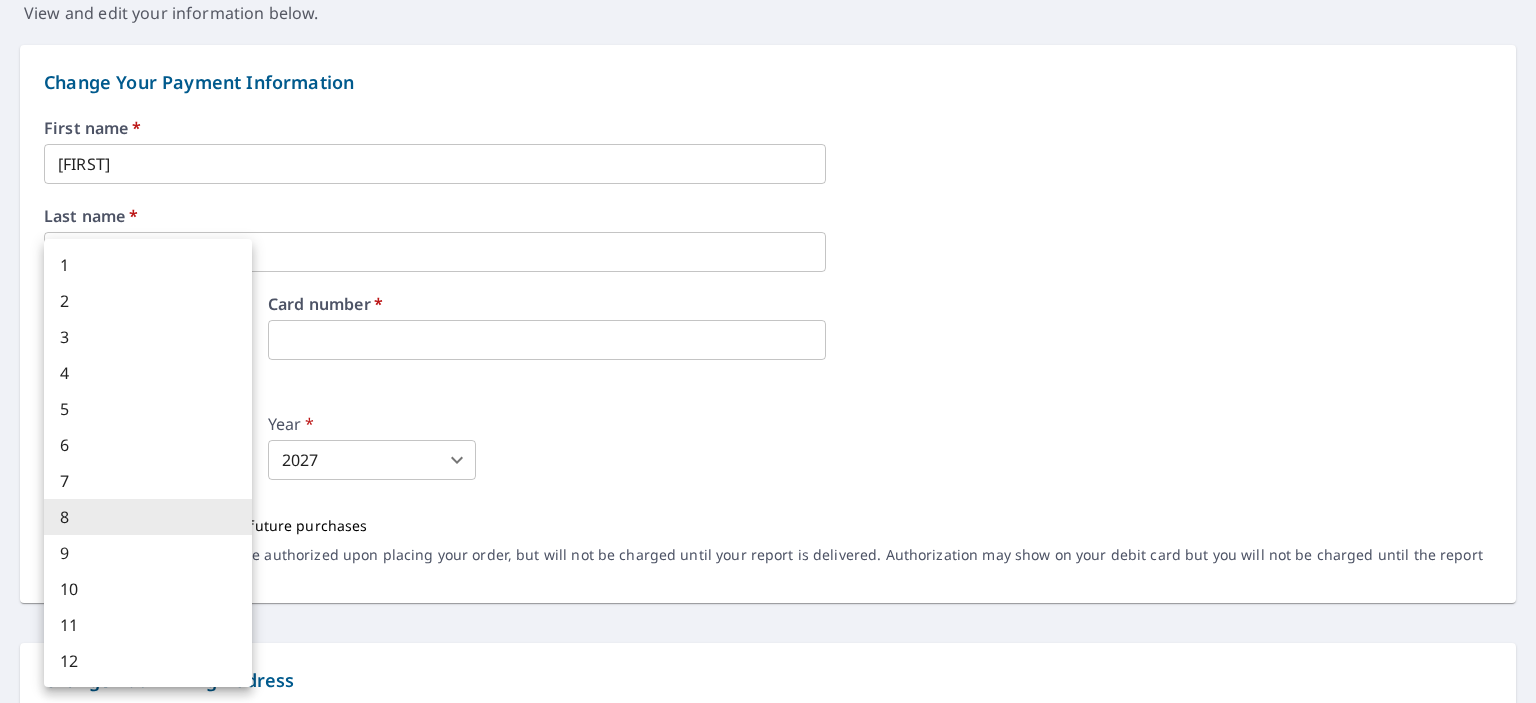 click on "[NUMBER] [STREET]
[CITY], [STATE] [ZIP]" at bounding box center [768, 351] 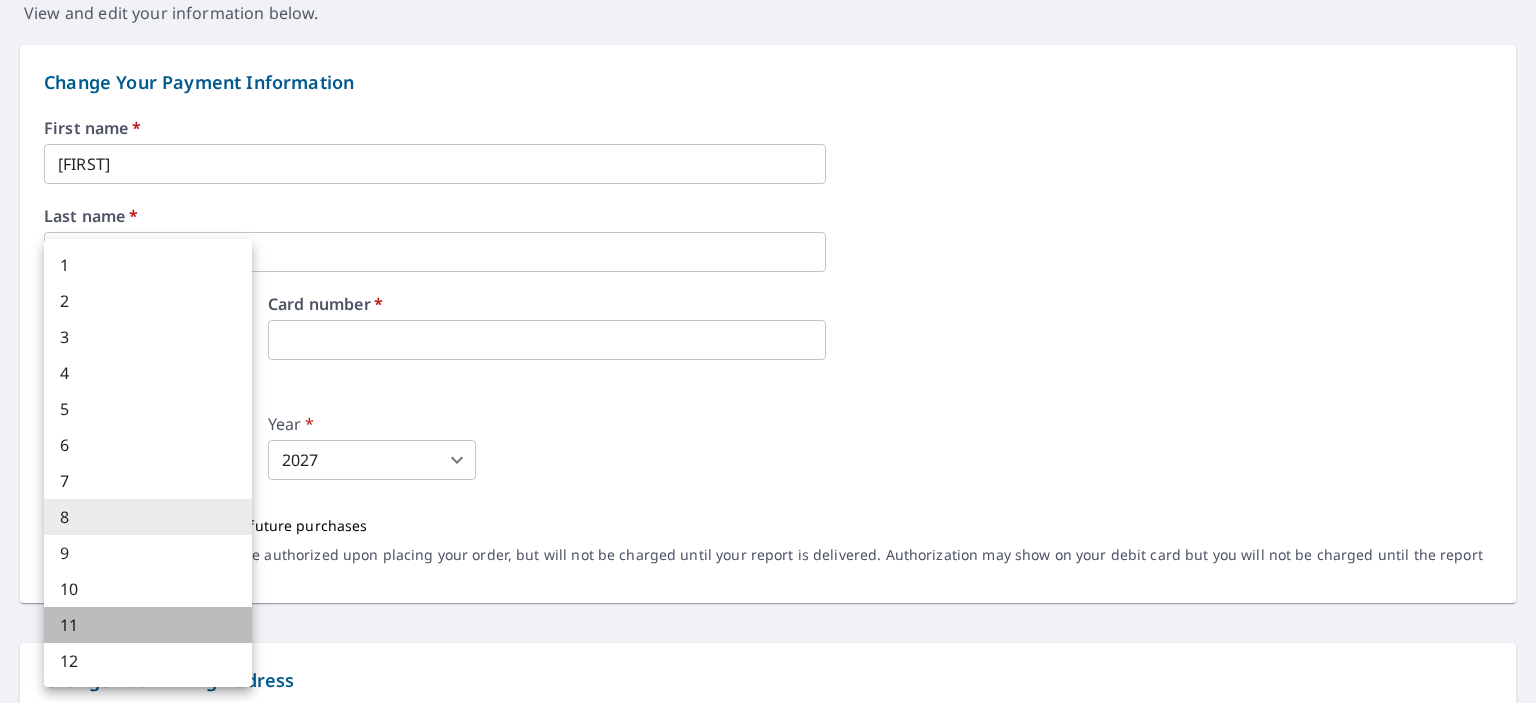 click on "11" at bounding box center (148, 625) 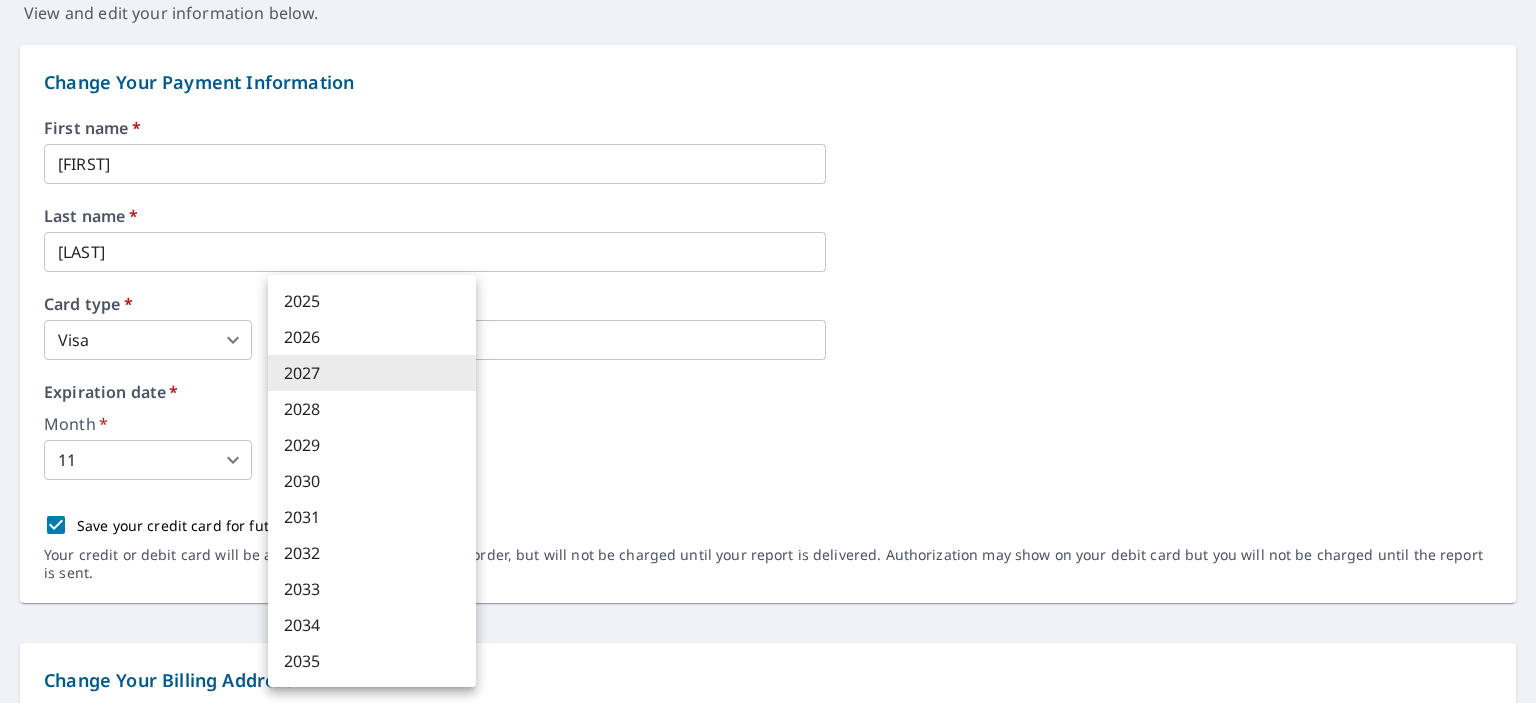 click on "[NUMBER] [STREET]
[CITY], [STATE] [ZIP]" at bounding box center [768, 351] 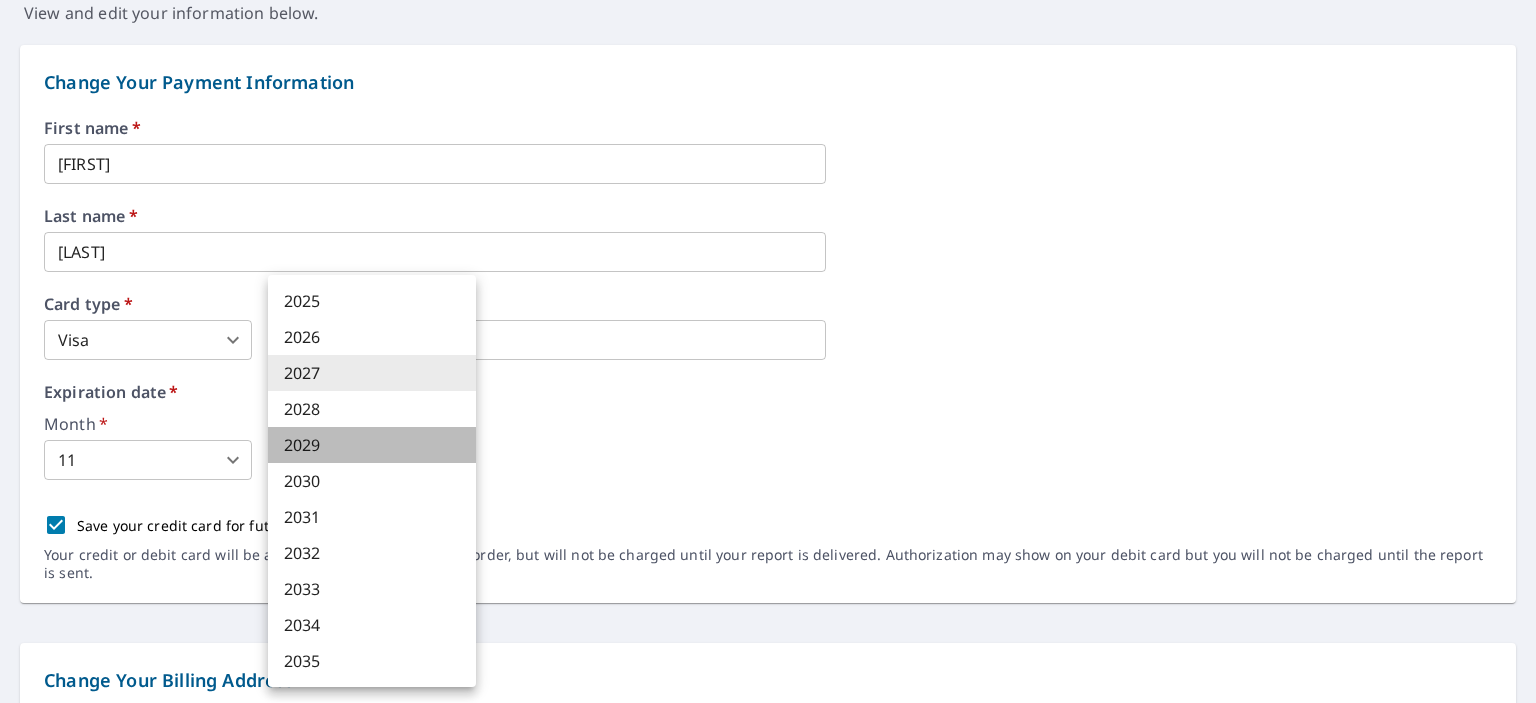 click on "2029" at bounding box center [372, 445] 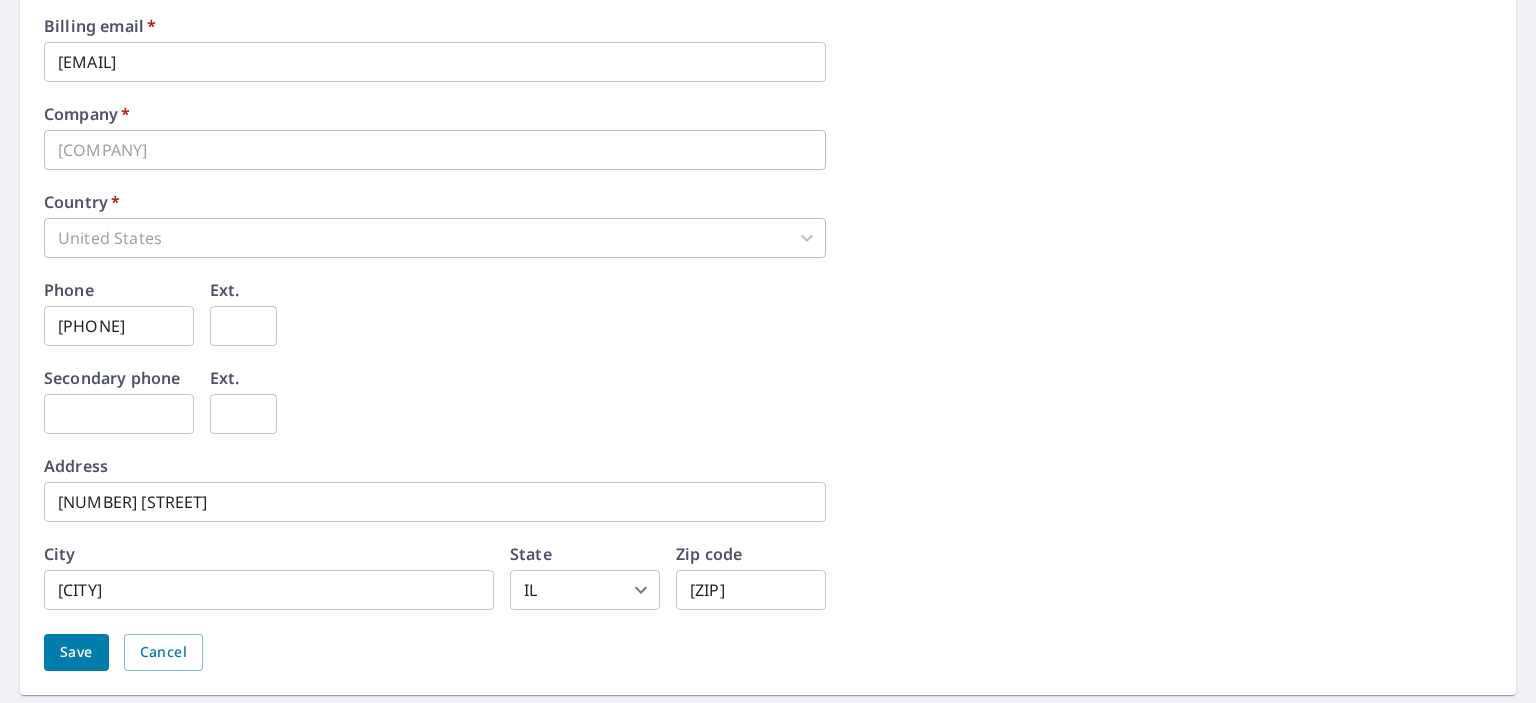 scroll, scrollTop: 992, scrollLeft: 0, axis: vertical 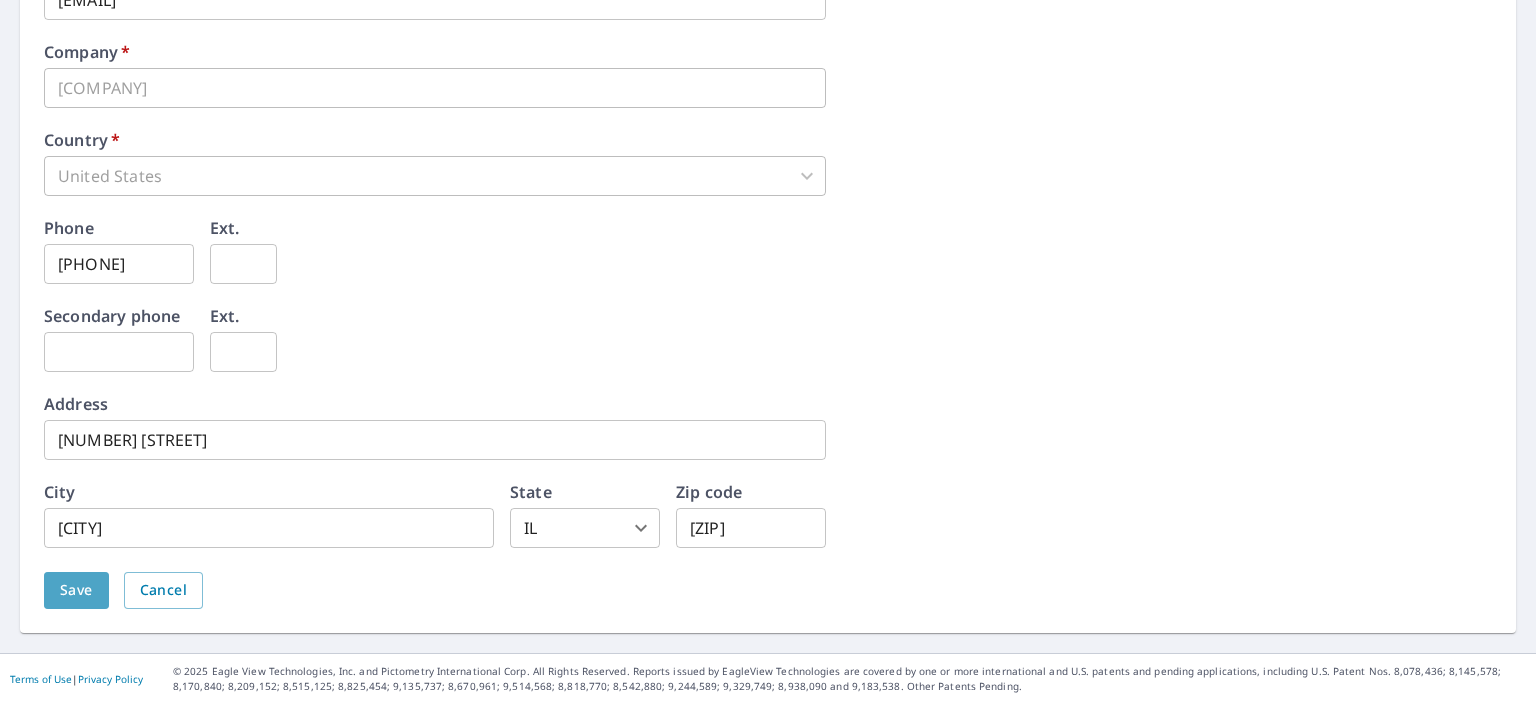 click on "Save" at bounding box center [76, 590] 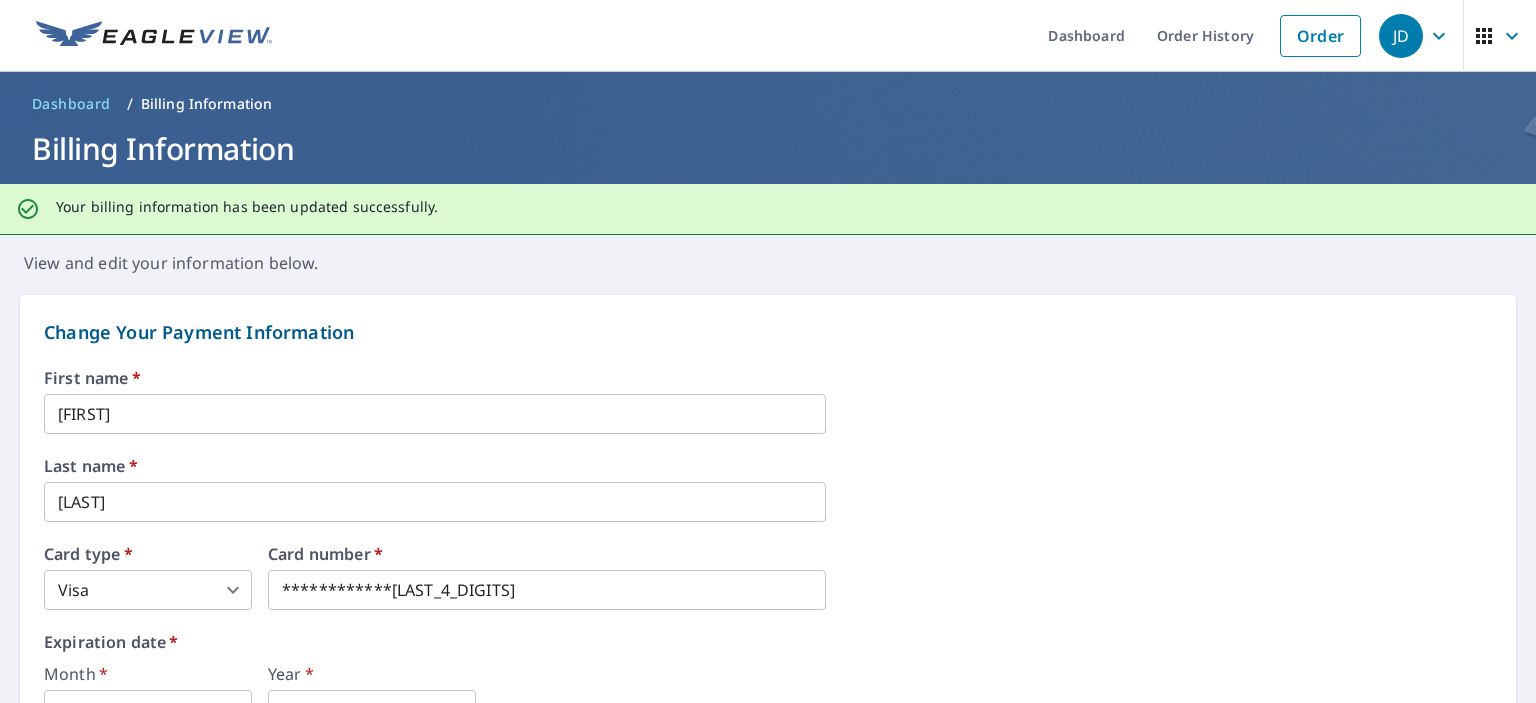 scroll, scrollTop: 0, scrollLeft: 0, axis: both 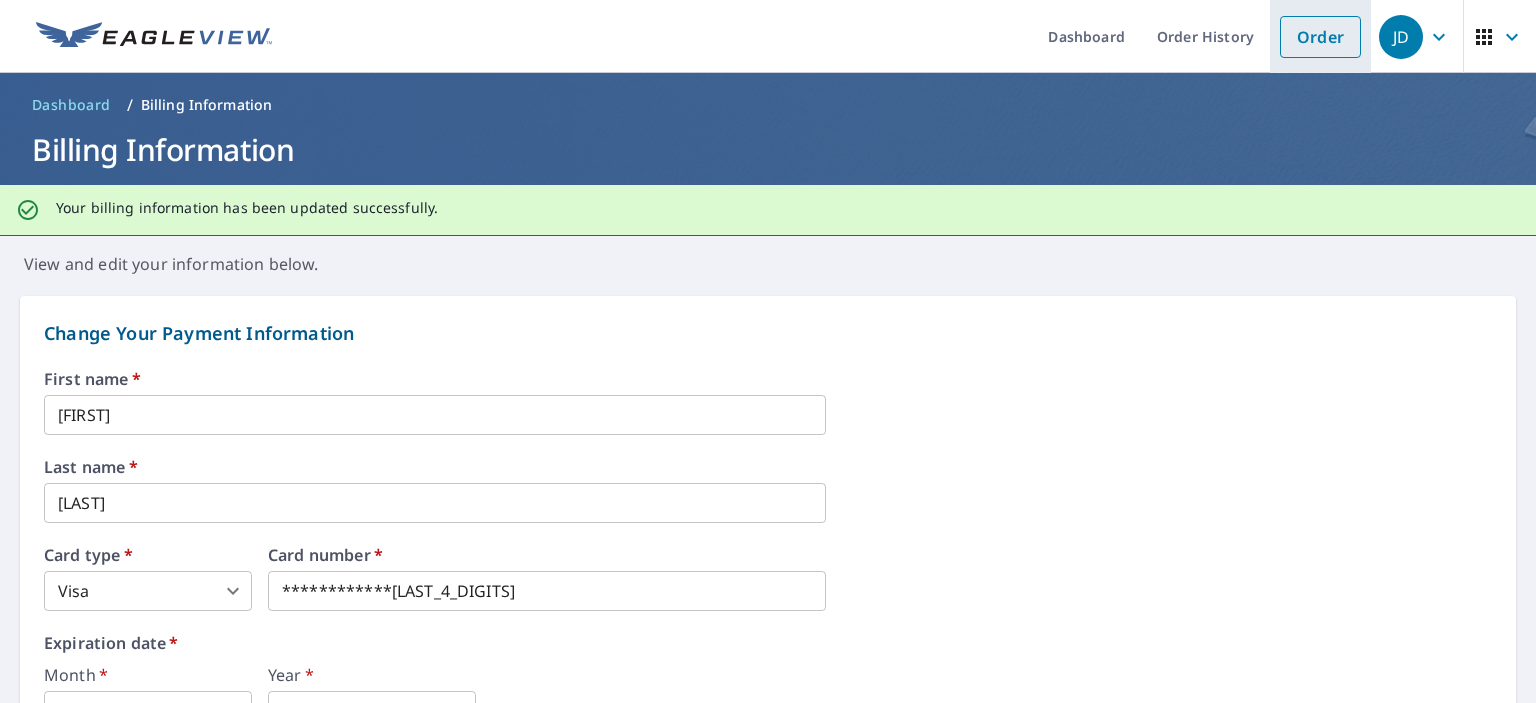click on "Order" at bounding box center (1320, 37) 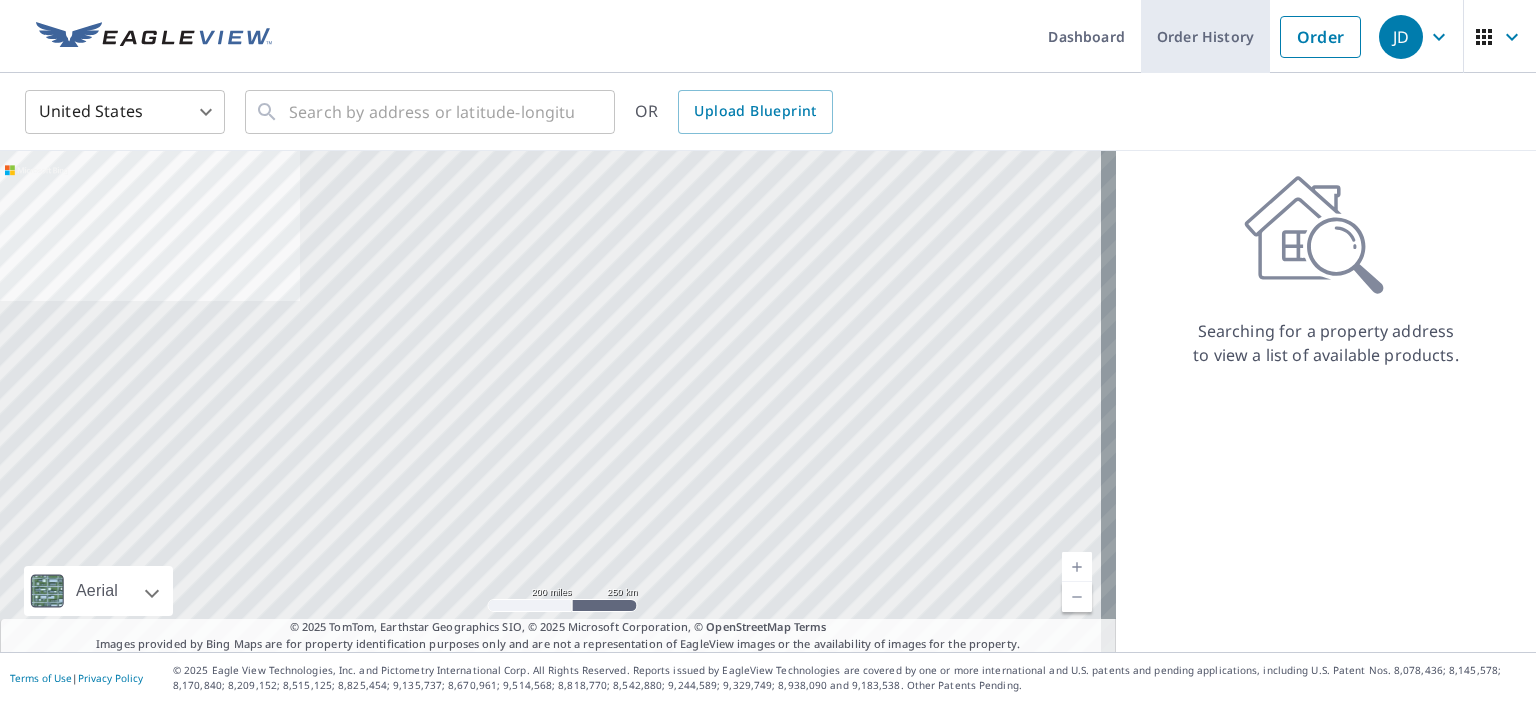 click on "Order History" at bounding box center (1205, 36) 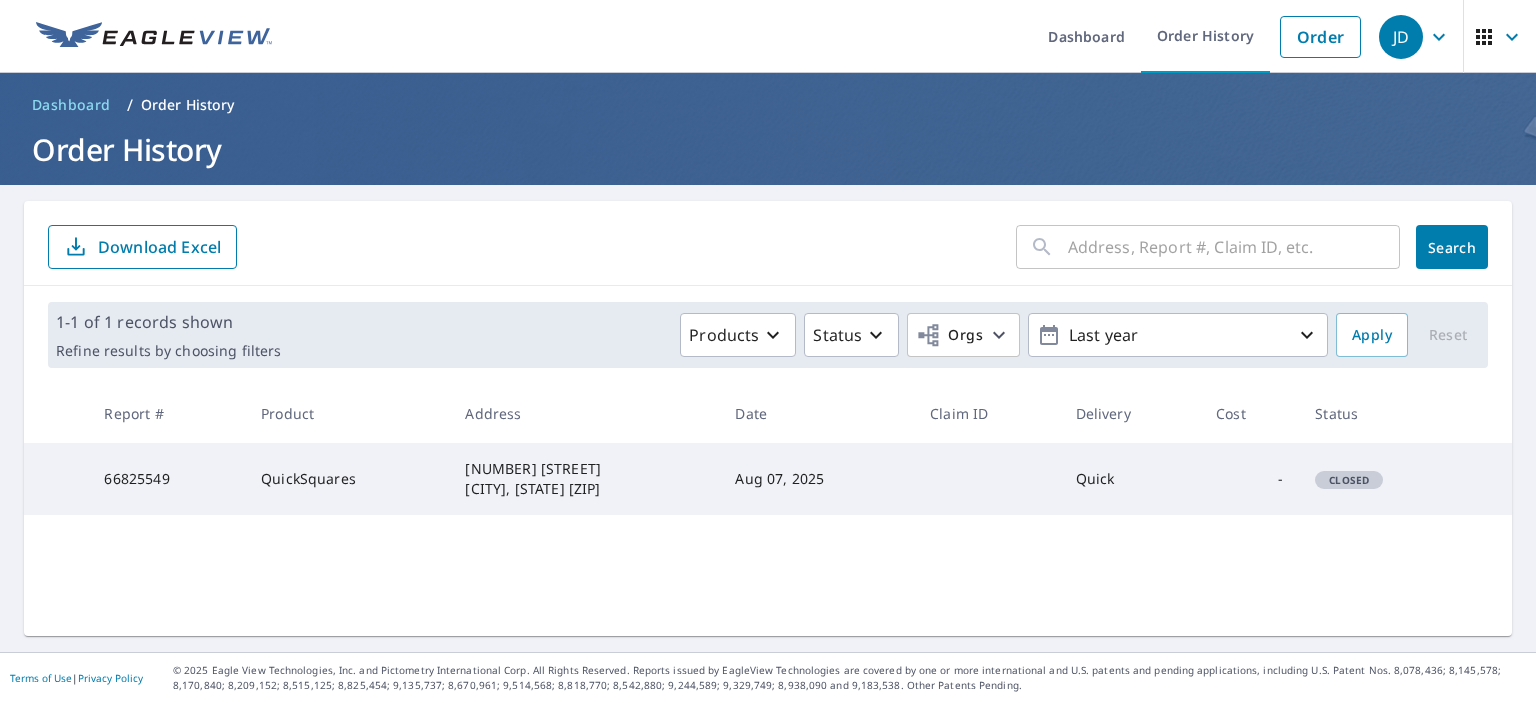 click on "Closed" at bounding box center [1379, 479] 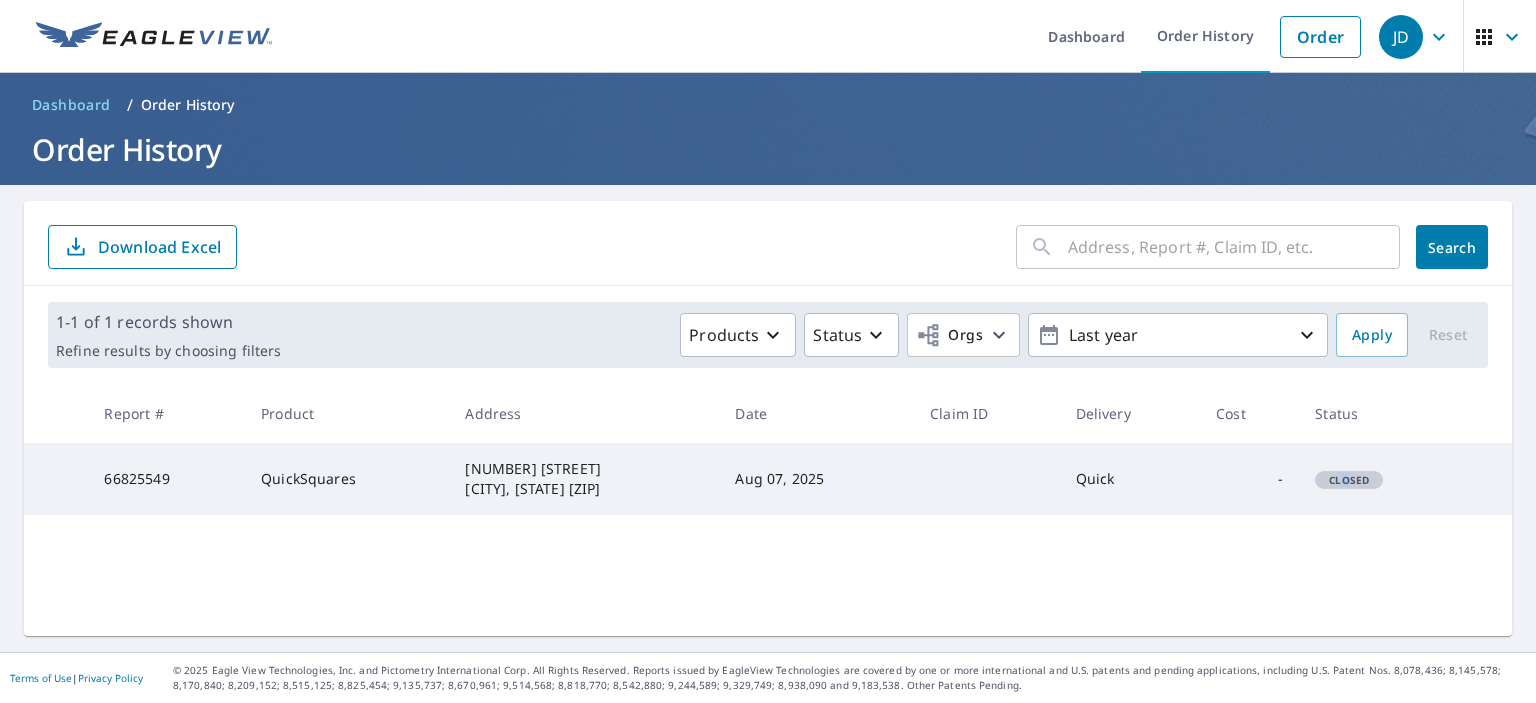 drag, startPoint x: 1333, startPoint y: 476, endPoint x: 1323, endPoint y: 475, distance: 10.049875 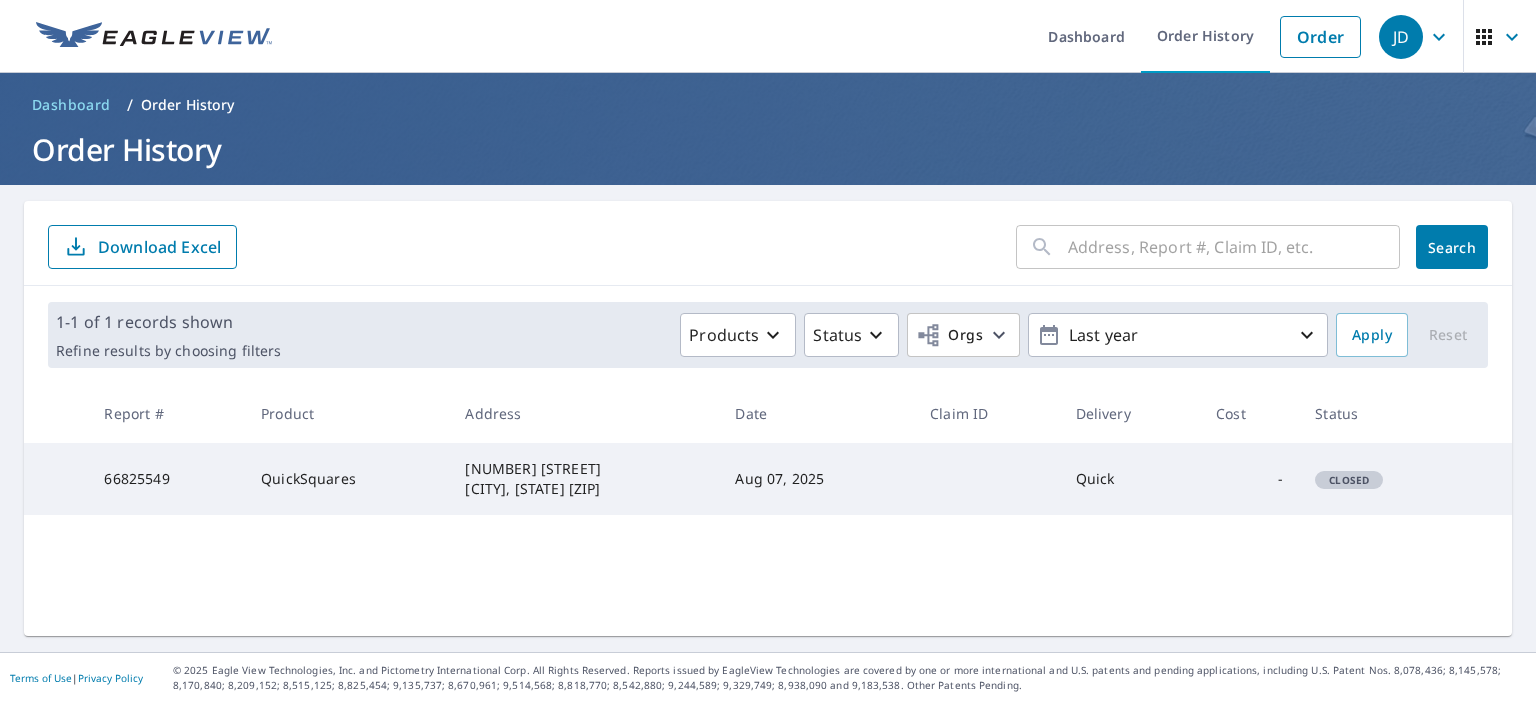 click on "[NUMBER] [STREET]
[CITY], [STATE] [ZIP]" at bounding box center (584, 479) 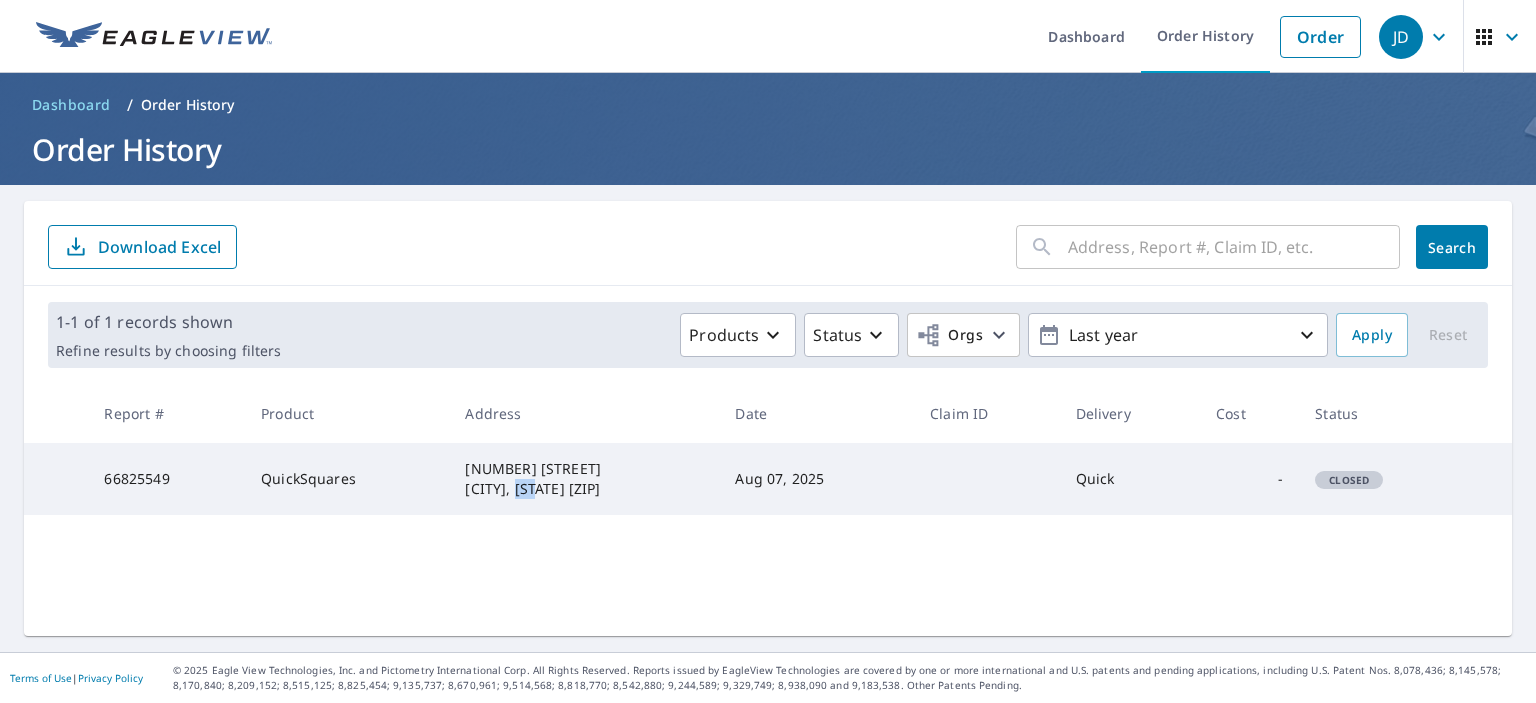 click on "[NUMBER] [STREET]
[CITY], [STATE] [ZIP]" at bounding box center (584, 479) 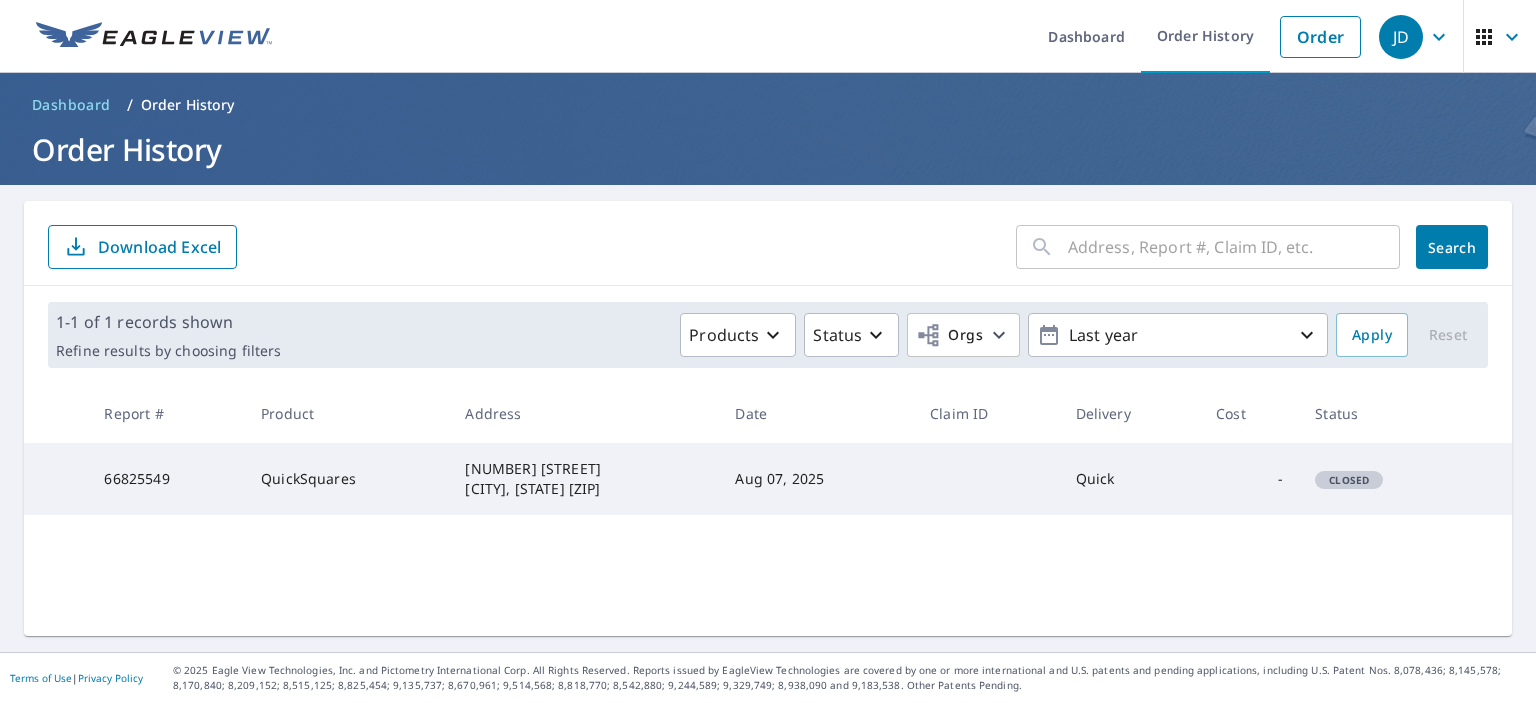 click on "66825549" at bounding box center [166, 479] 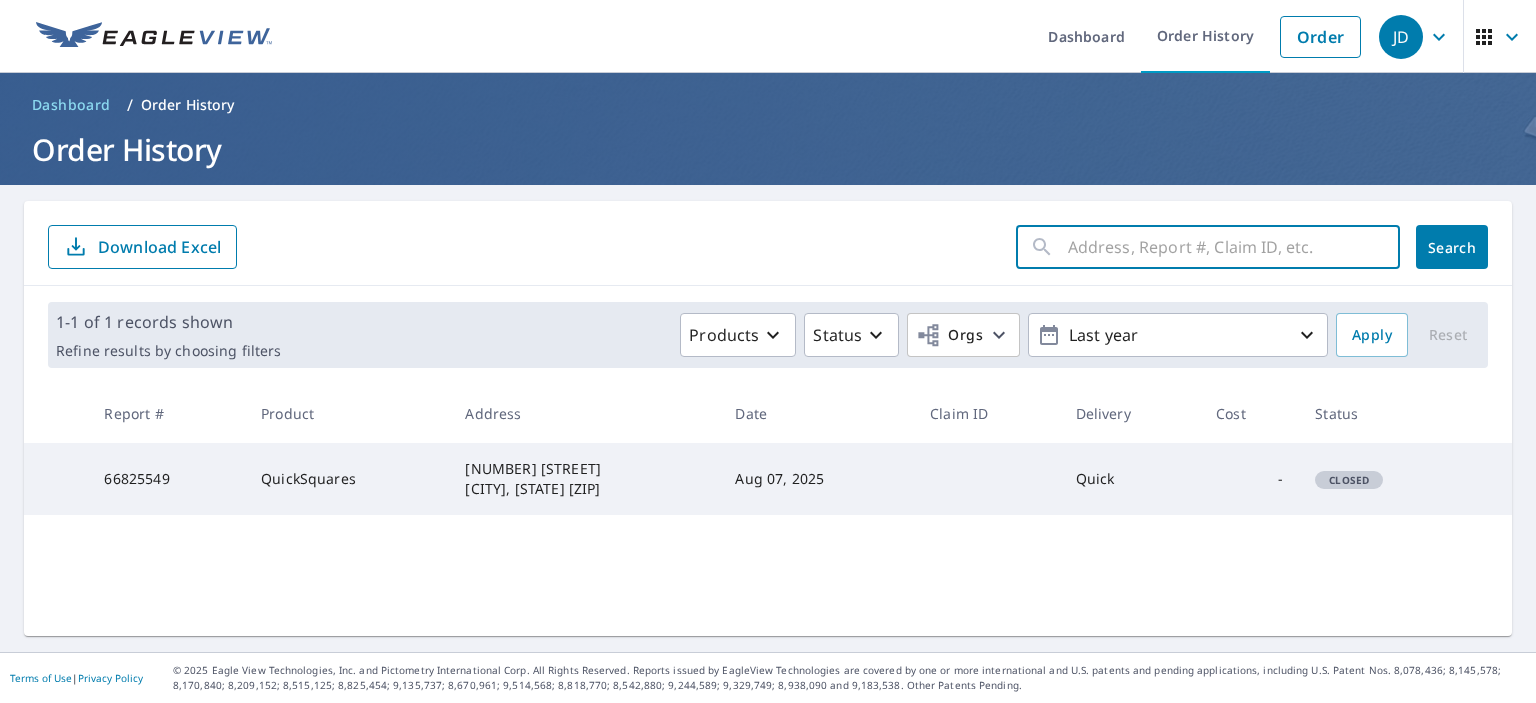 click at bounding box center (1234, 247) 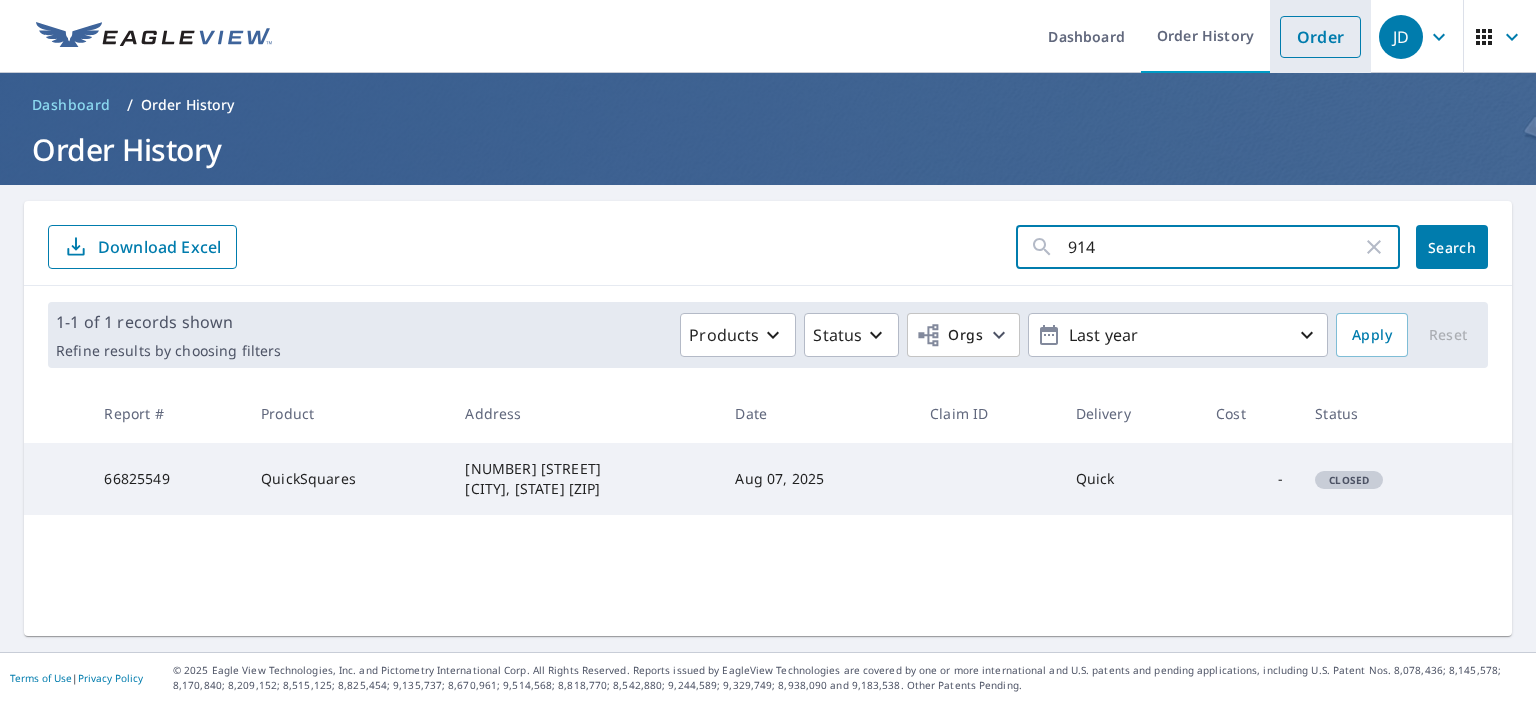 type on "914" 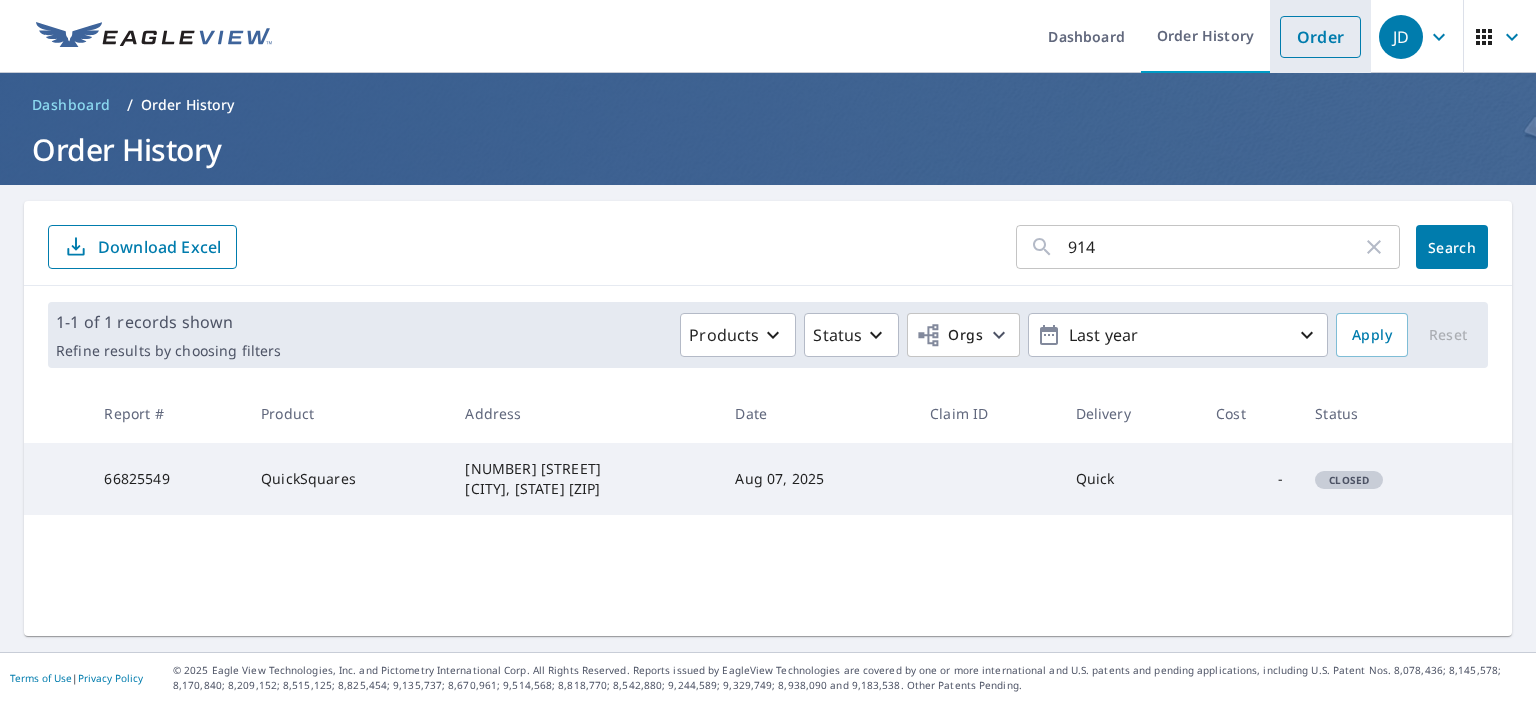 click on "Order" at bounding box center [1320, 37] 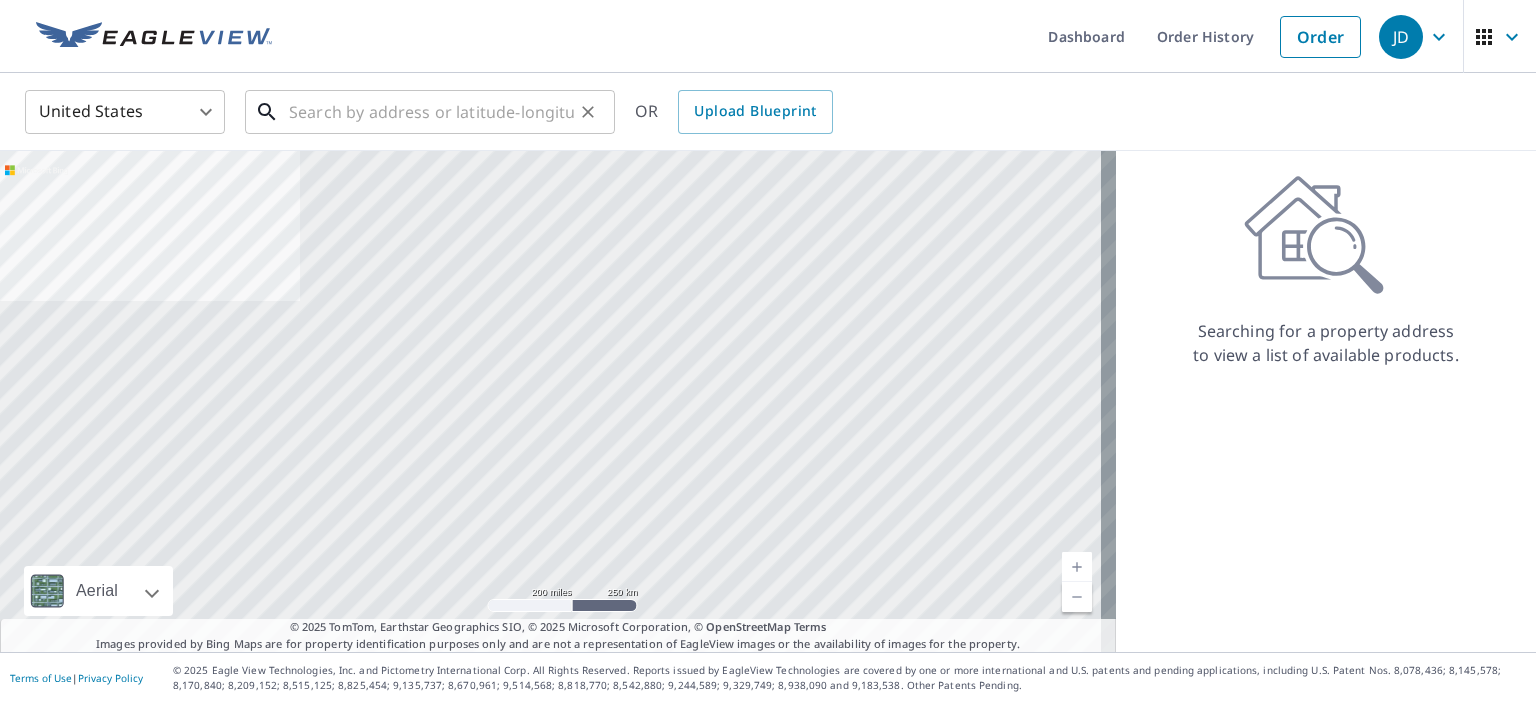 click at bounding box center (431, 112) 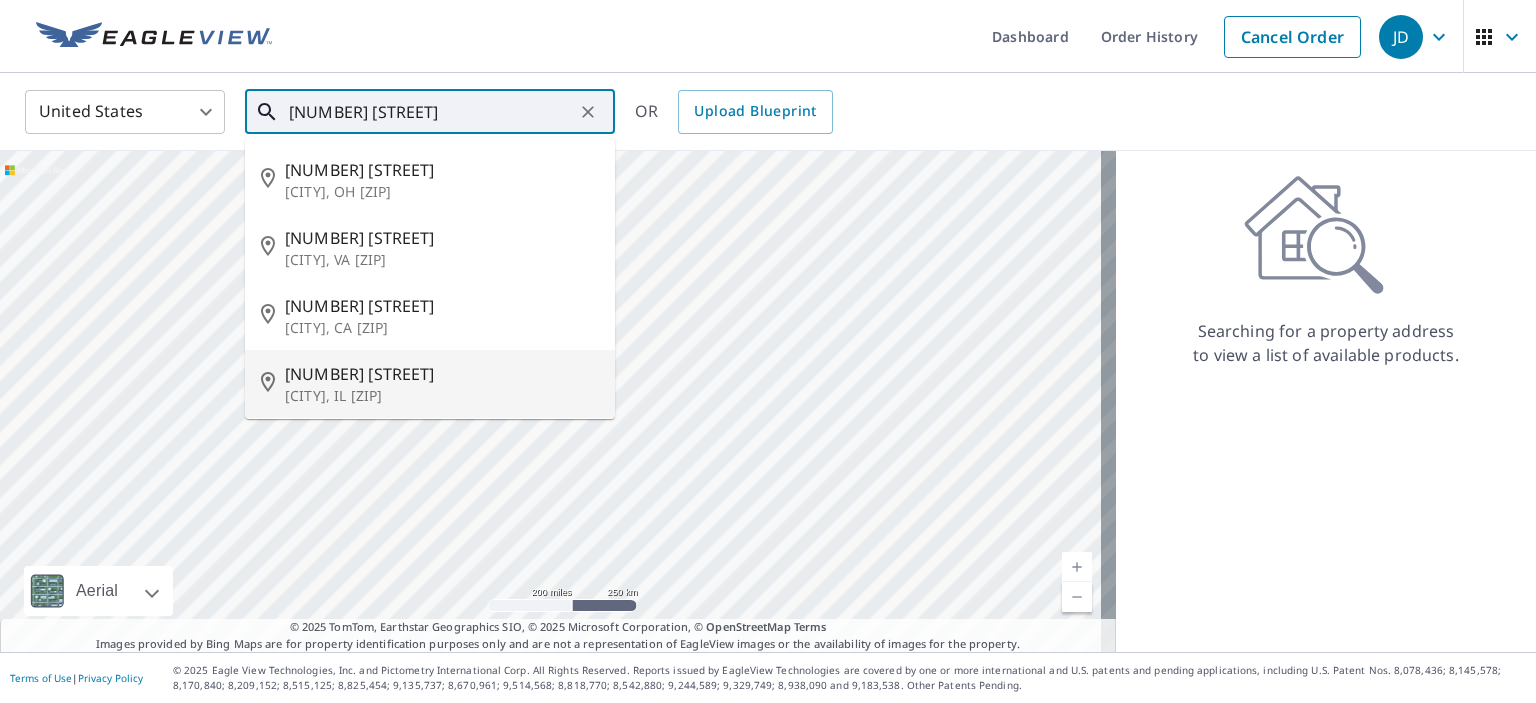 click on "[NUMBER] [STREET]" at bounding box center [442, 374] 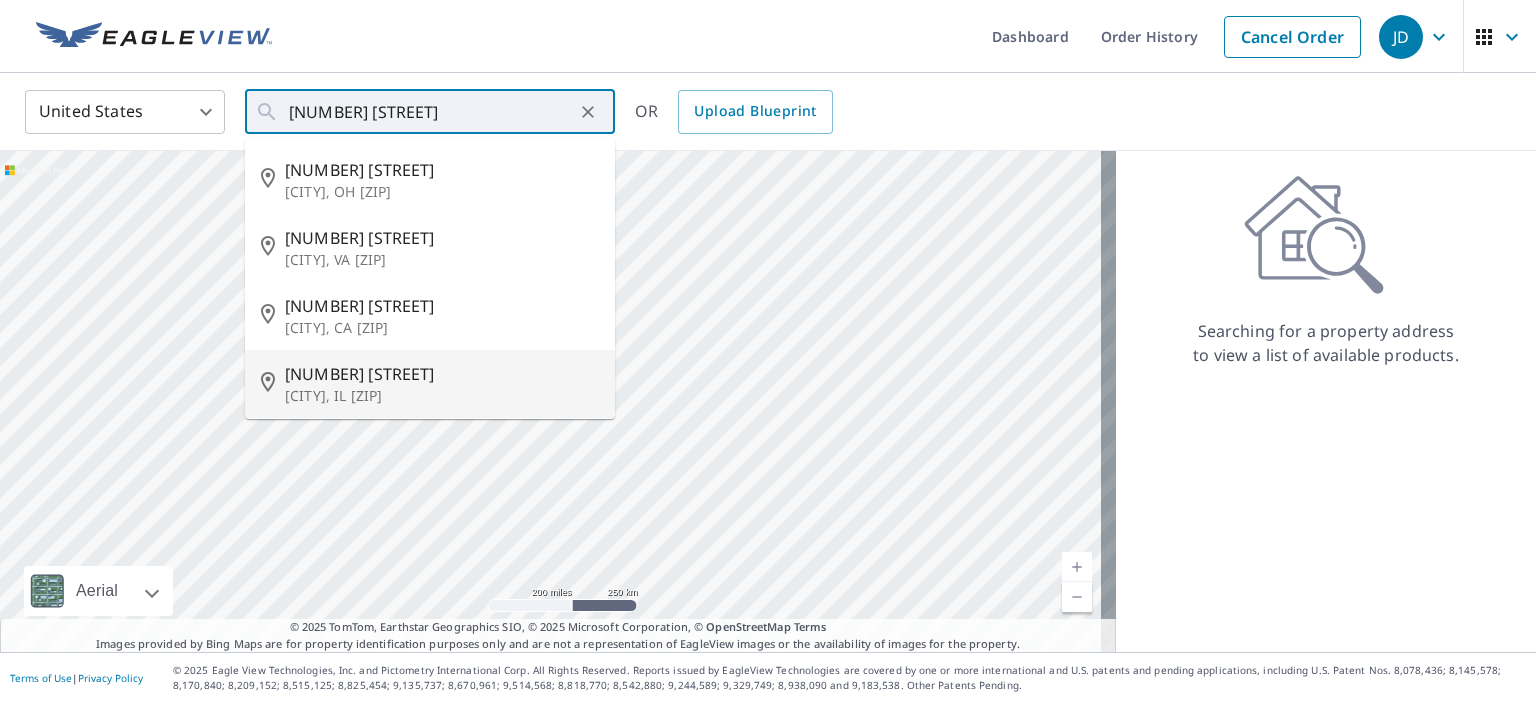type on "[NUMBER] [STREET] [CITY], [STATE] [ZIP]" 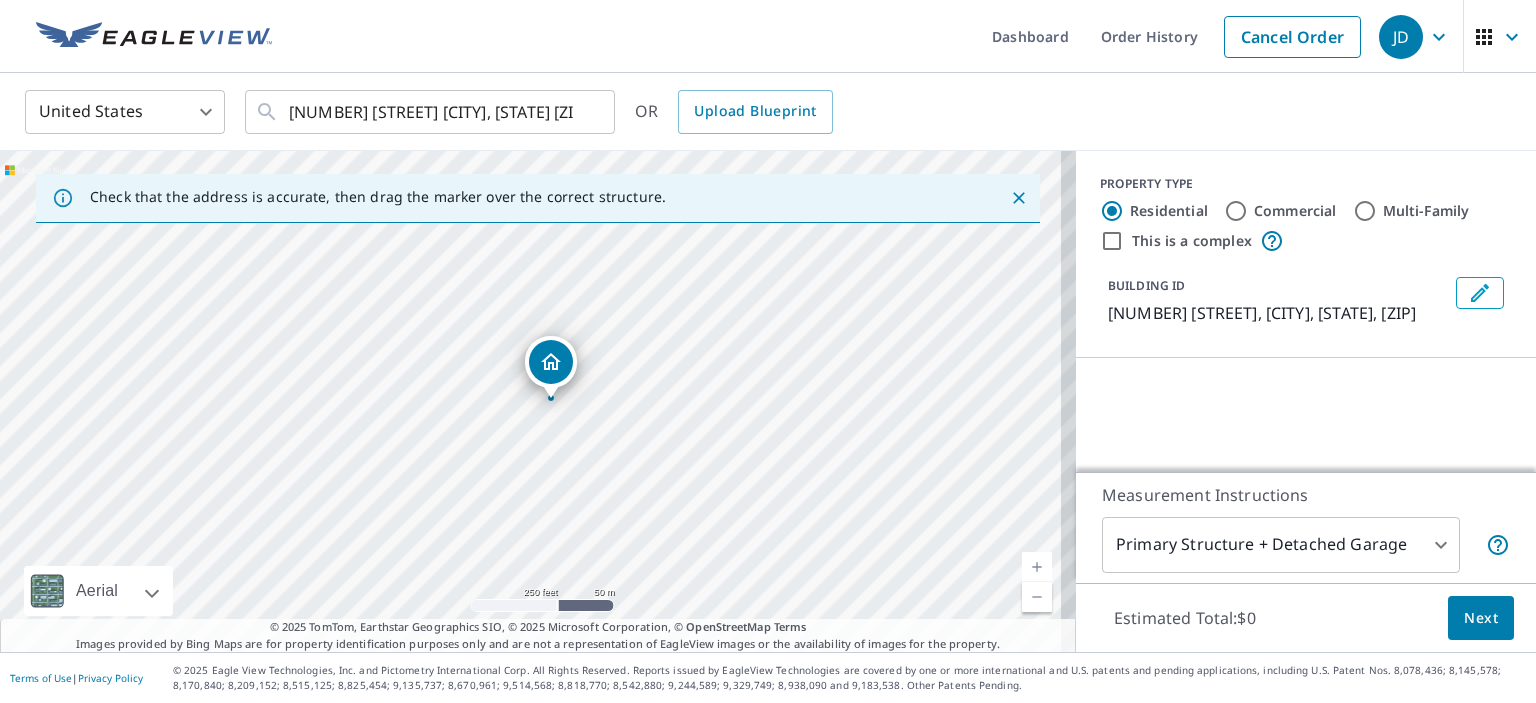 click 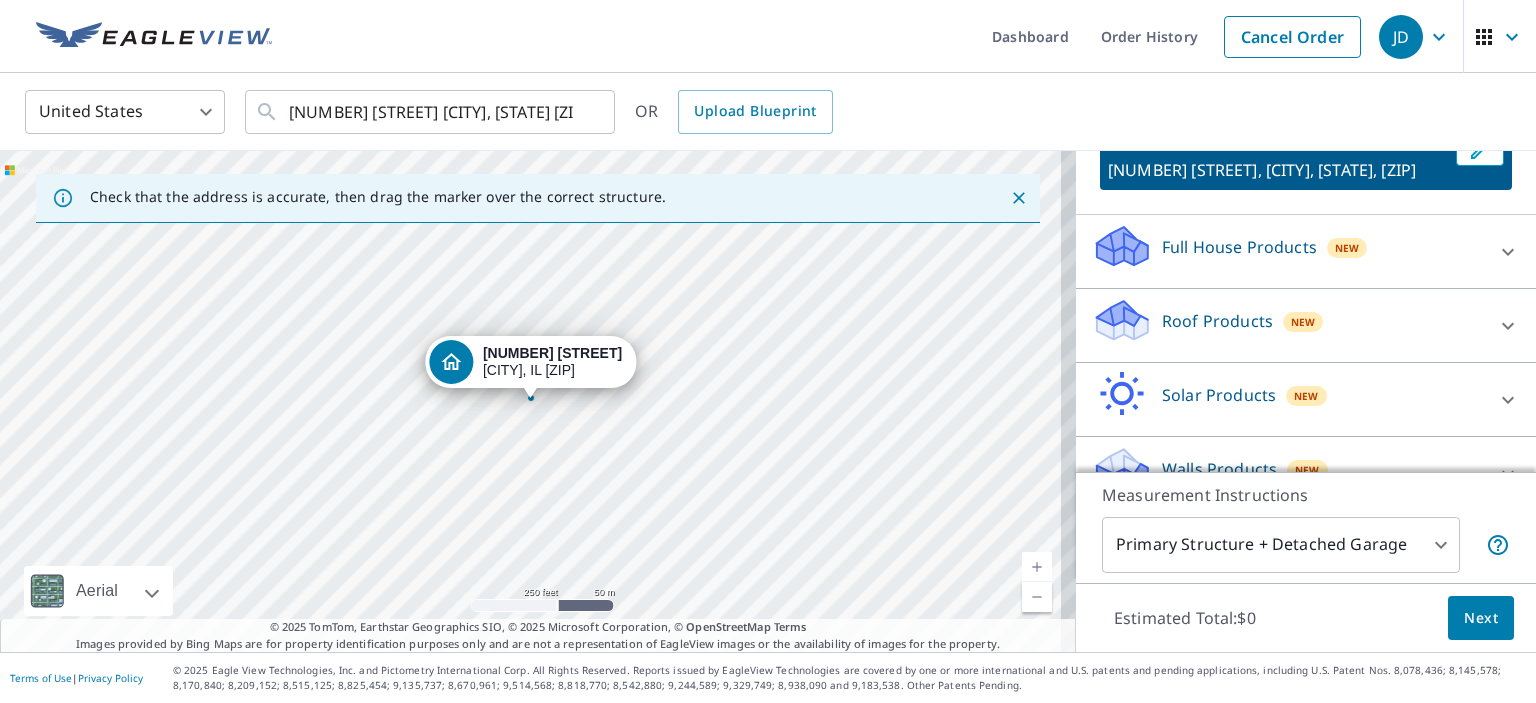 scroll, scrollTop: 180, scrollLeft: 0, axis: vertical 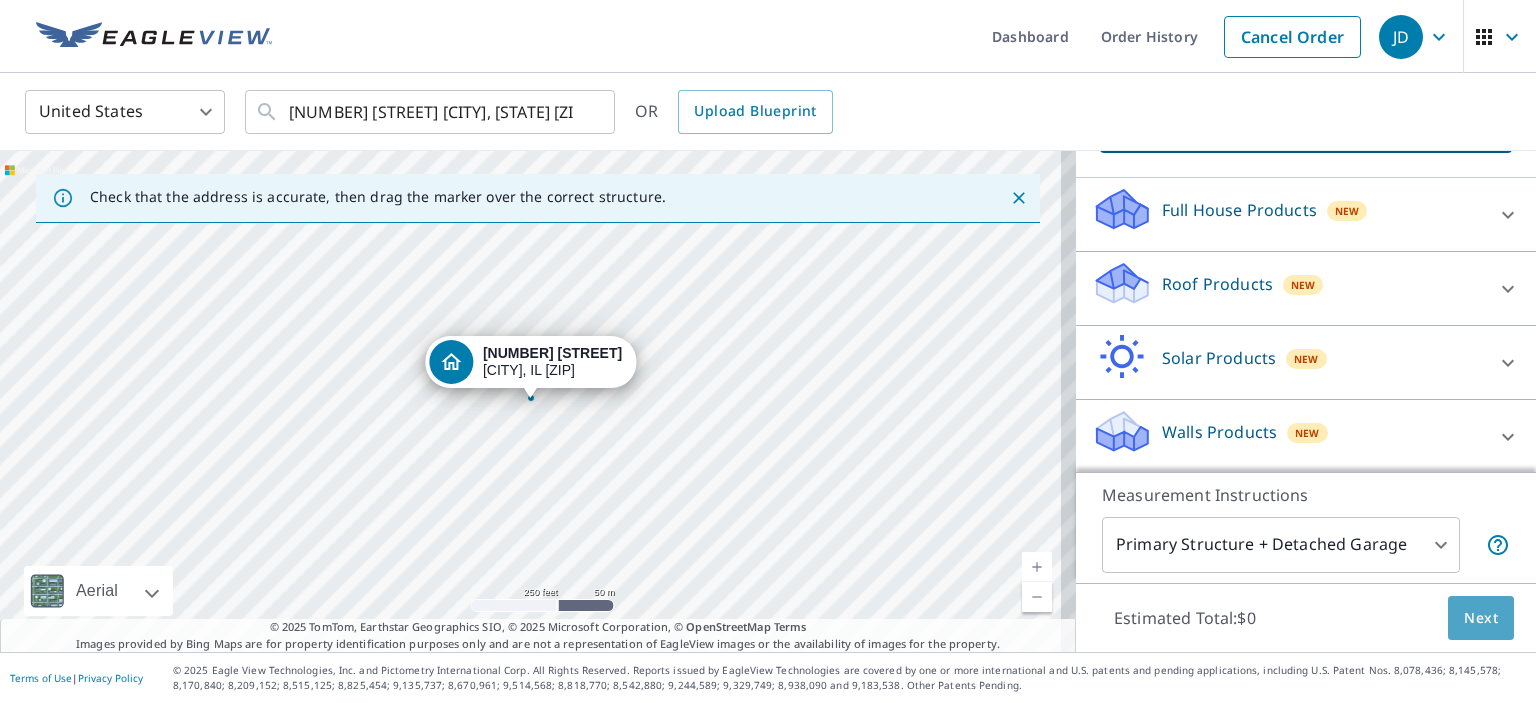 click on "Next" at bounding box center (1481, 618) 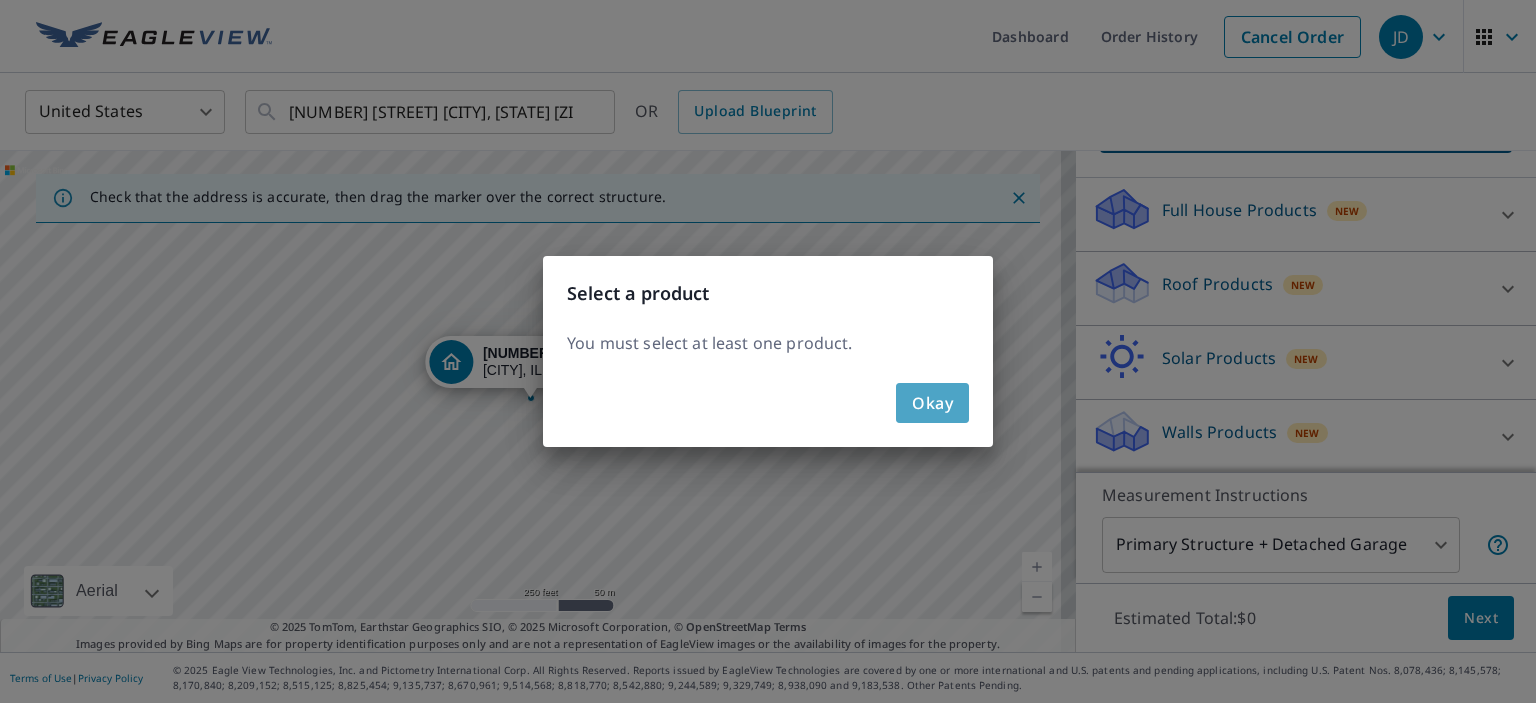 click on "Okay" at bounding box center [932, 403] 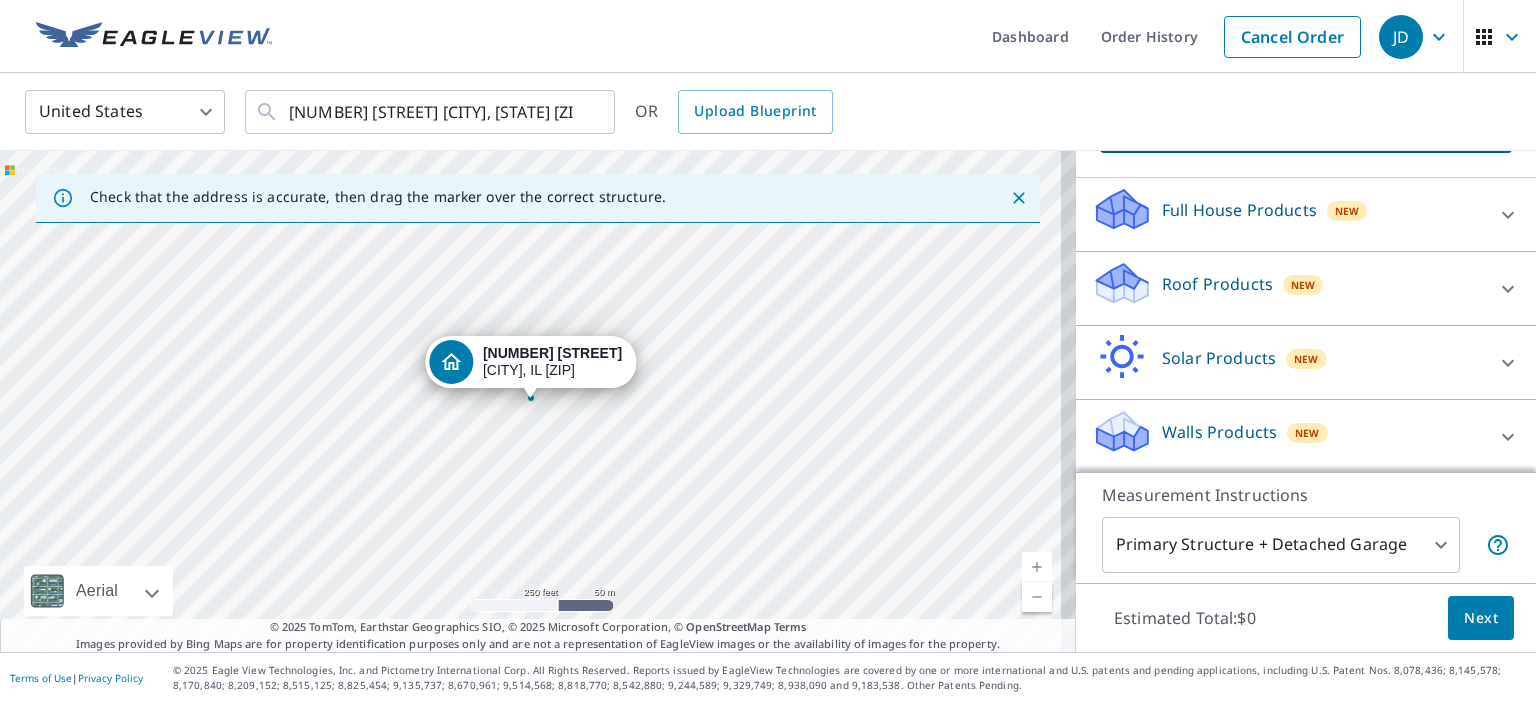 click on "Roof Products" at bounding box center [1217, 284] 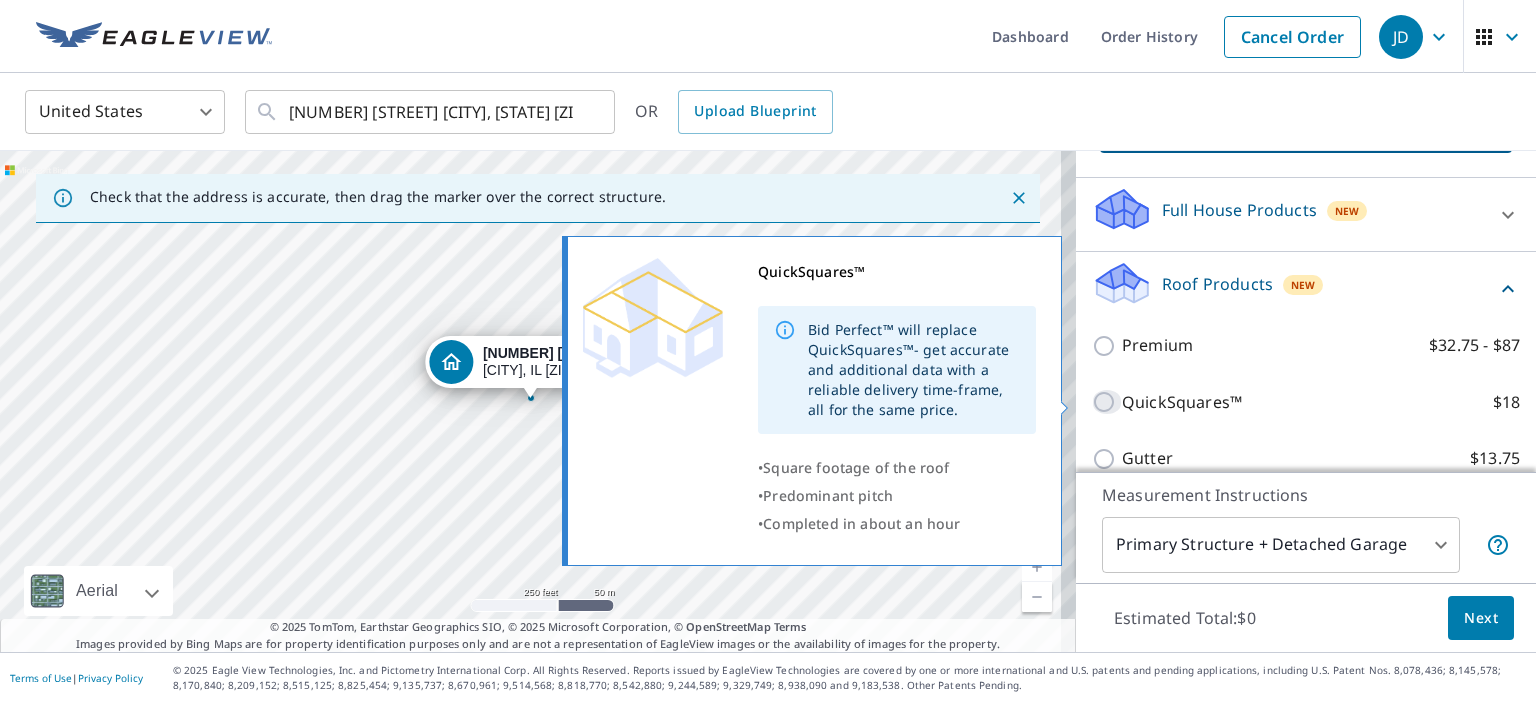 click on "QuickSquares™ $18" at bounding box center (1107, 402) 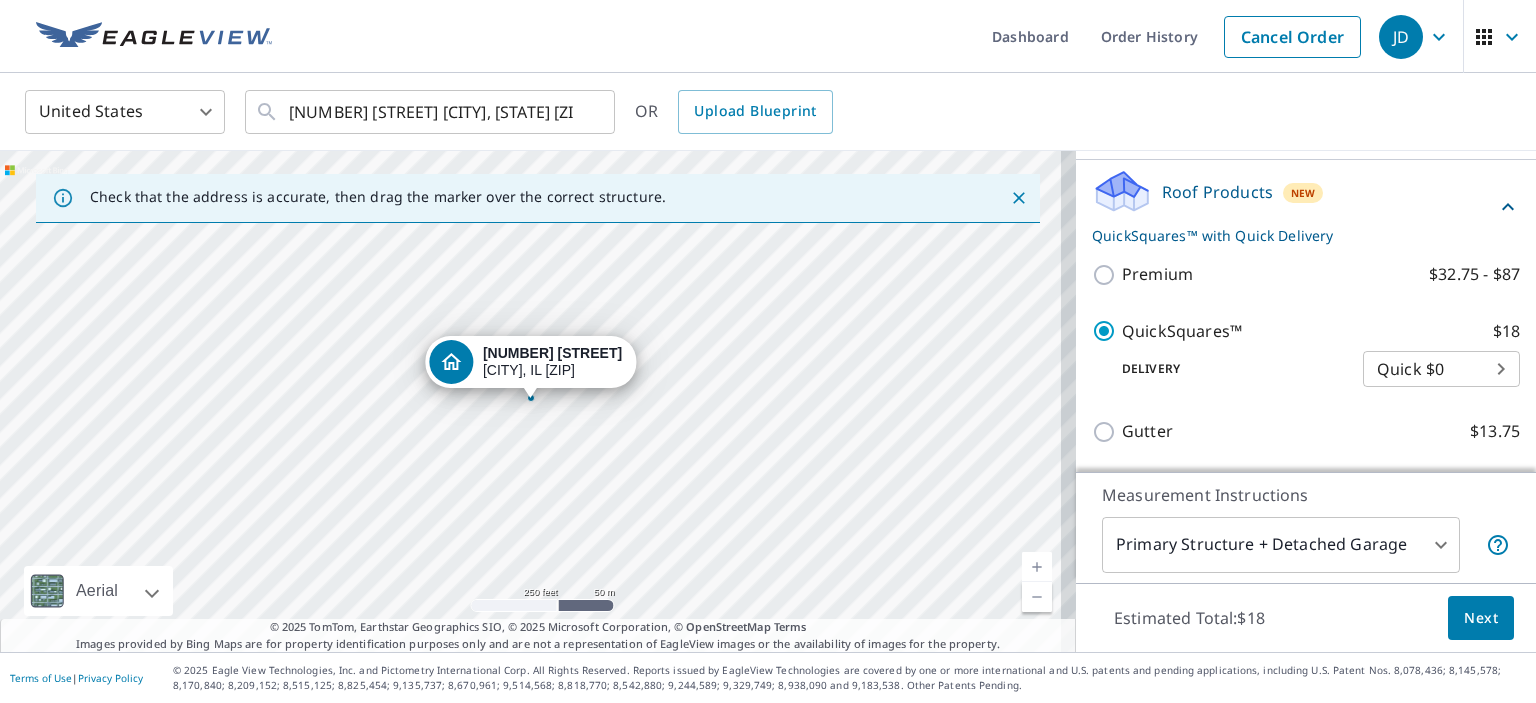scroll, scrollTop: 380, scrollLeft: 0, axis: vertical 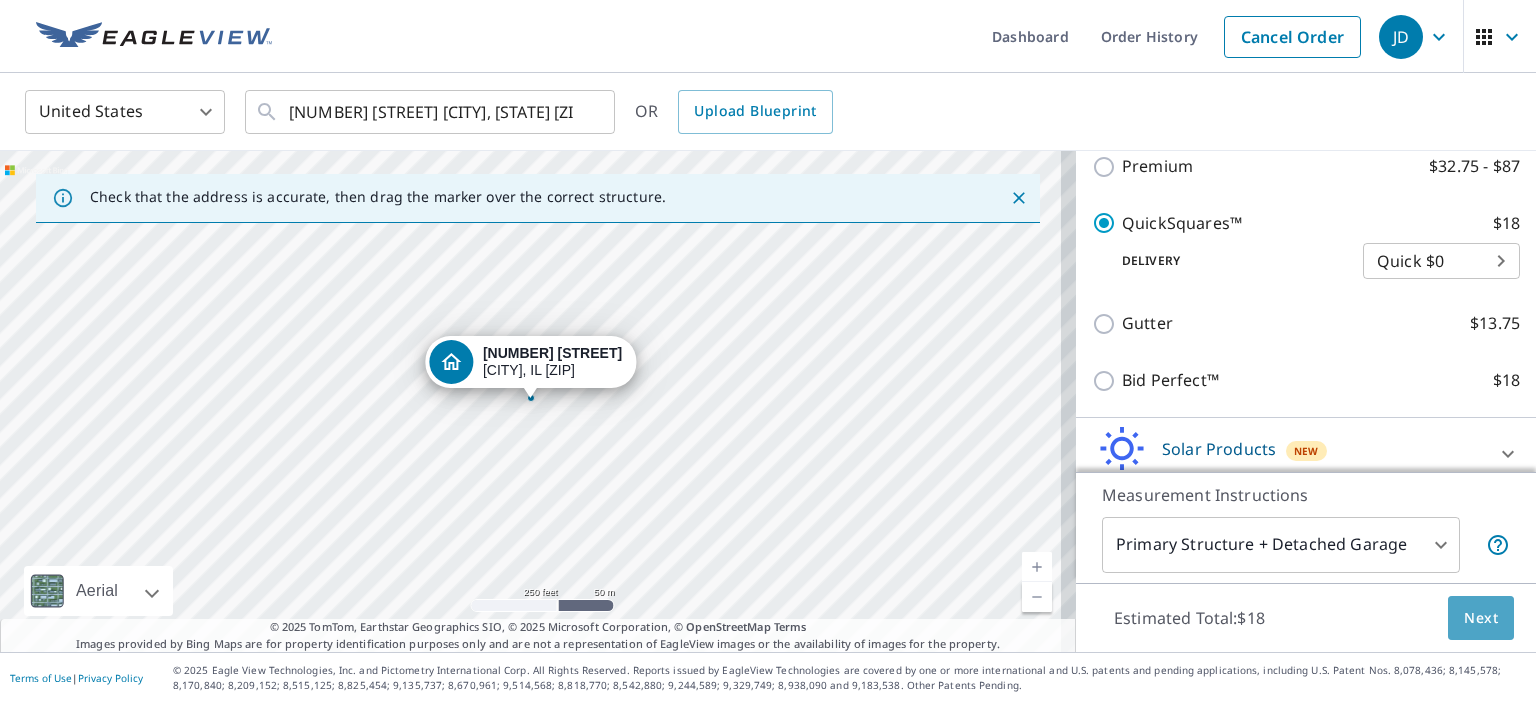 click on "Next" at bounding box center (1481, 618) 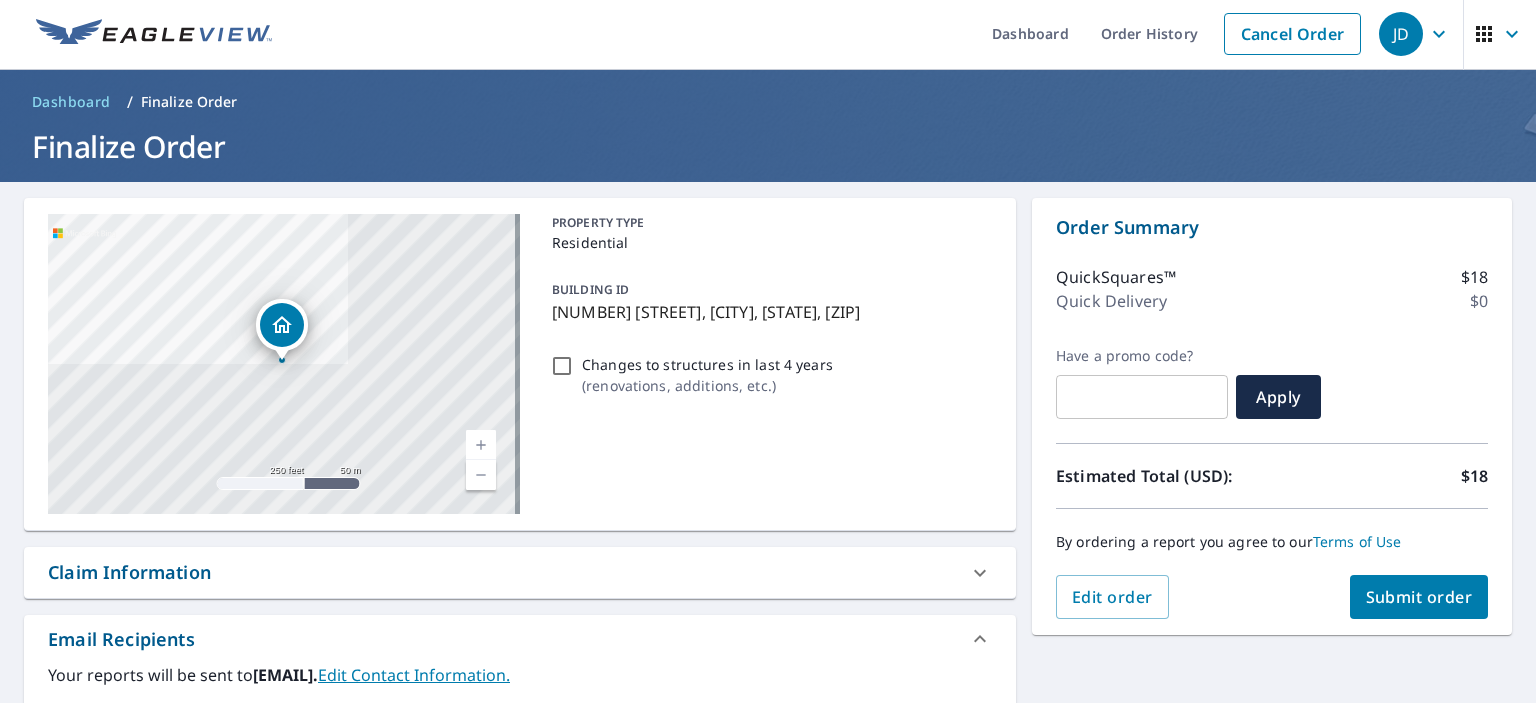 scroll, scrollTop: 0, scrollLeft: 0, axis: both 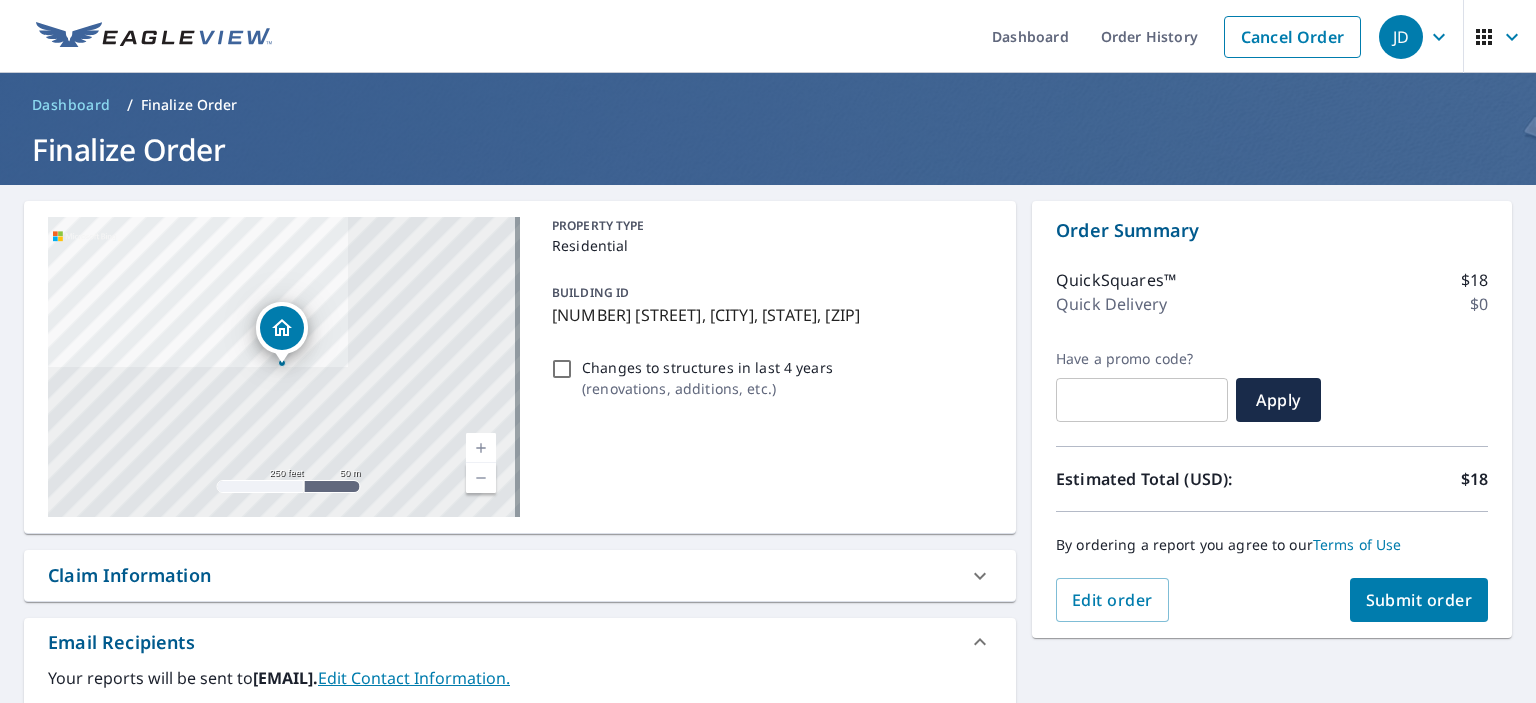 click 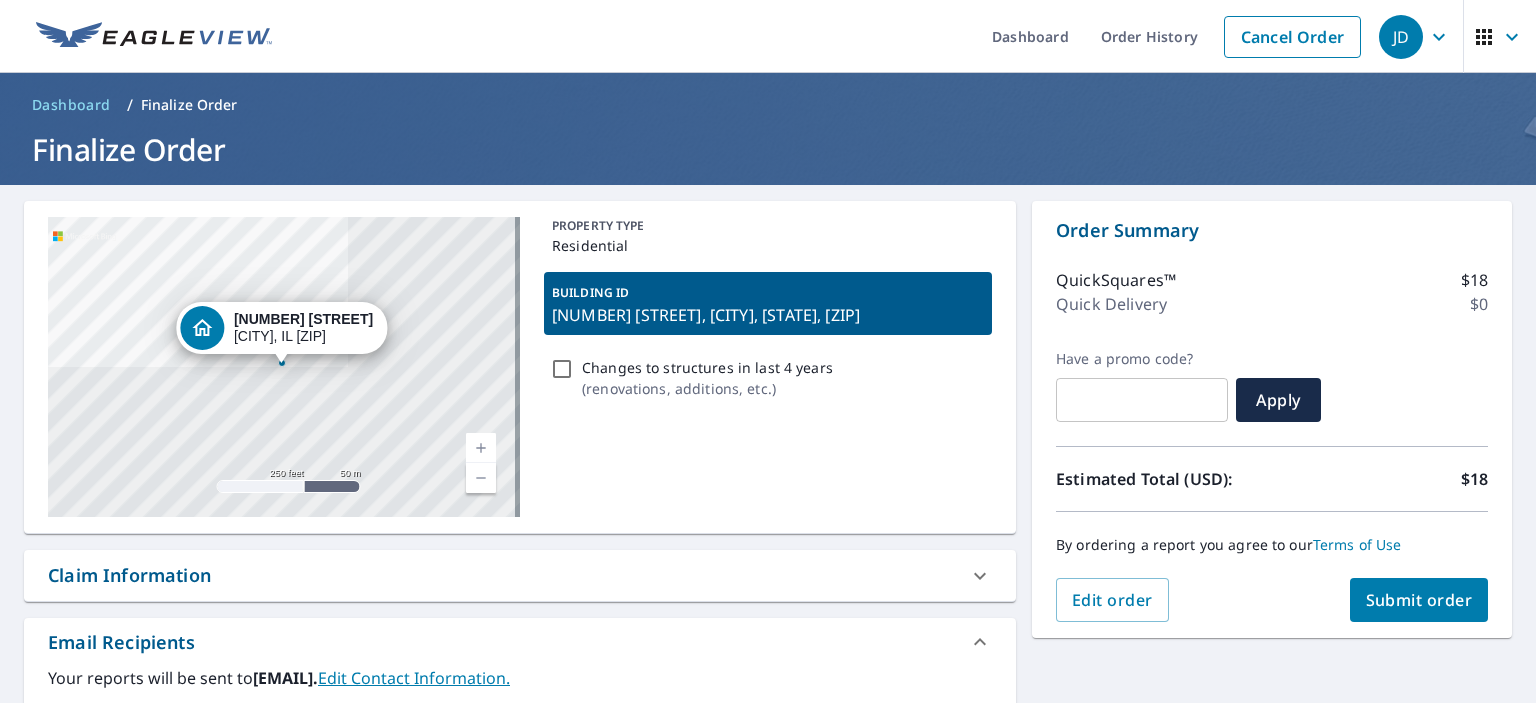 click on "[NUMBER] [STREET] [CITY], [STATE] [ZIP]" at bounding box center (303, 328) 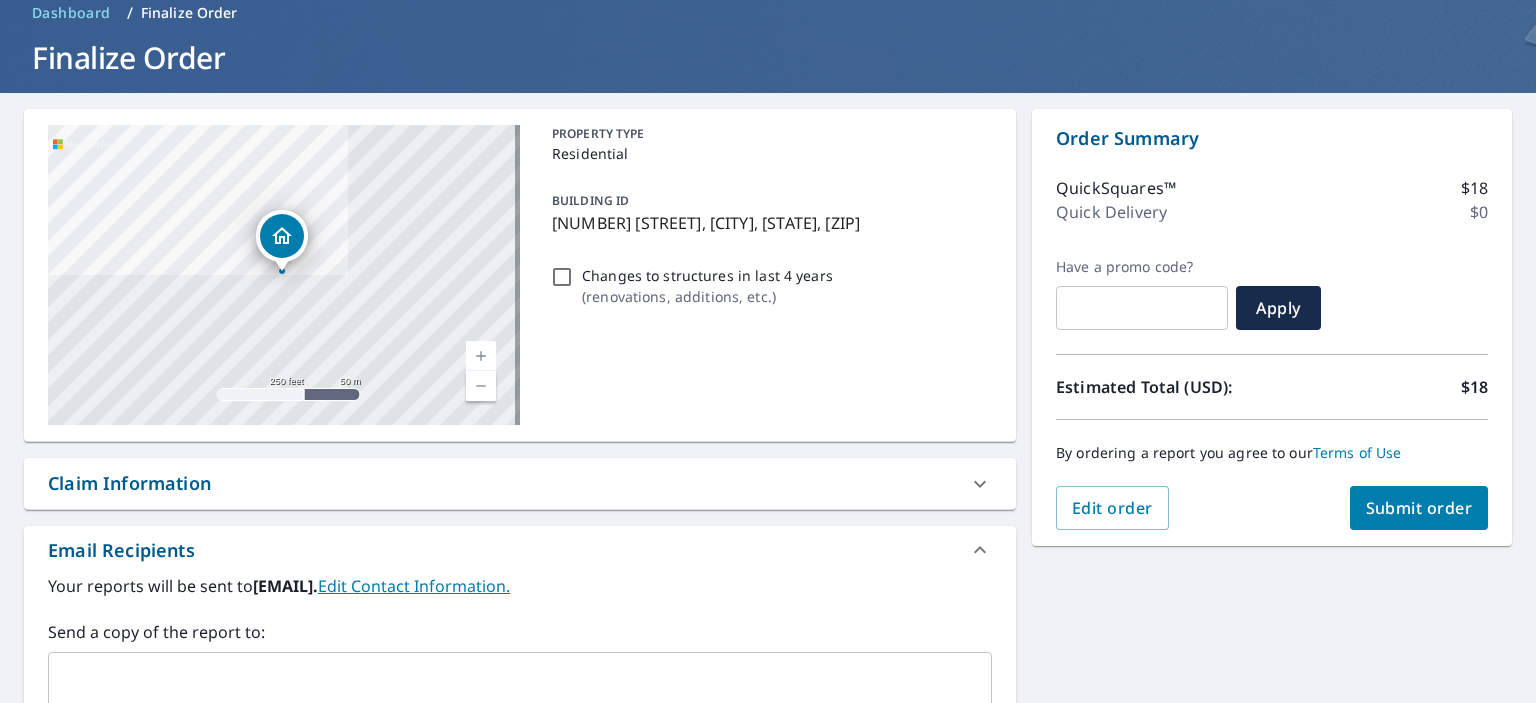 scroll, scrollTop: 0, scrollLeft: 0, axis: both 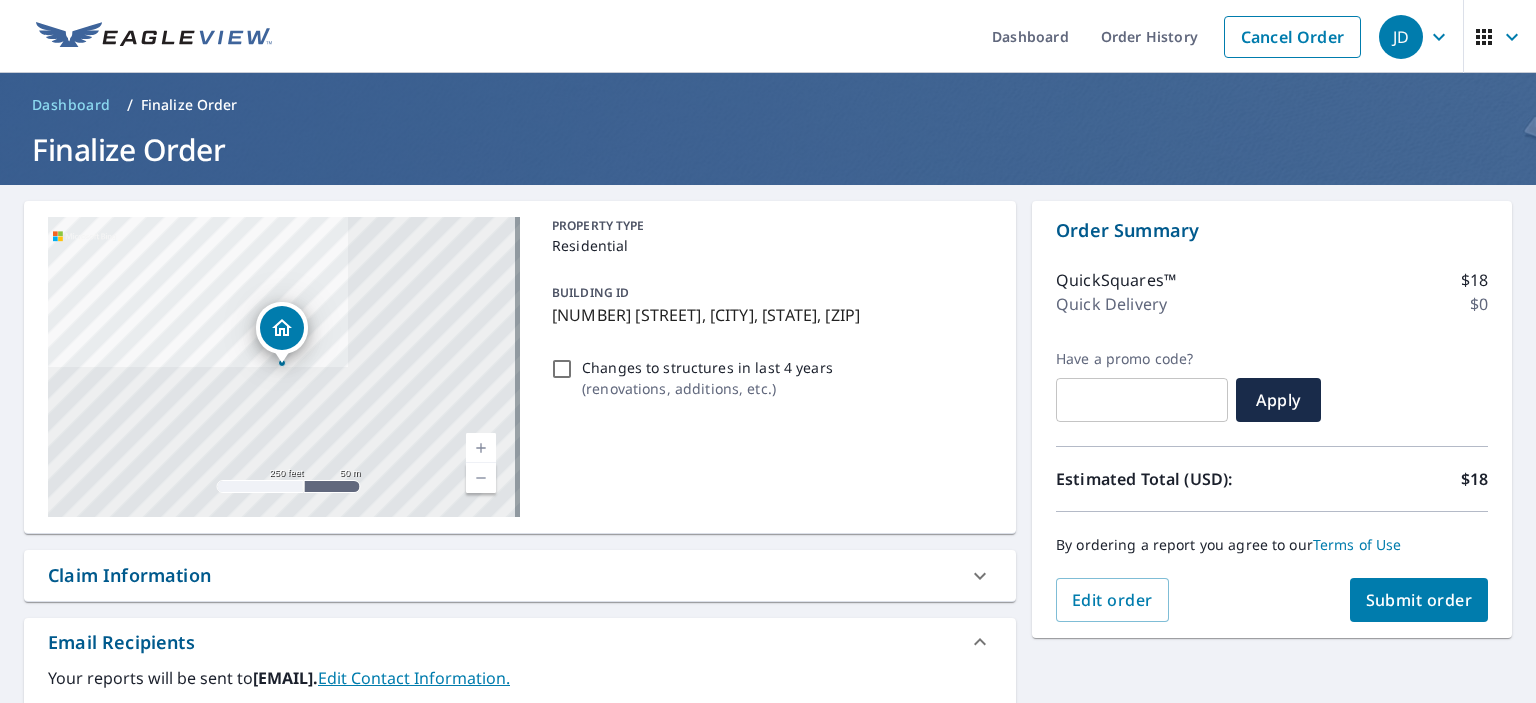 click 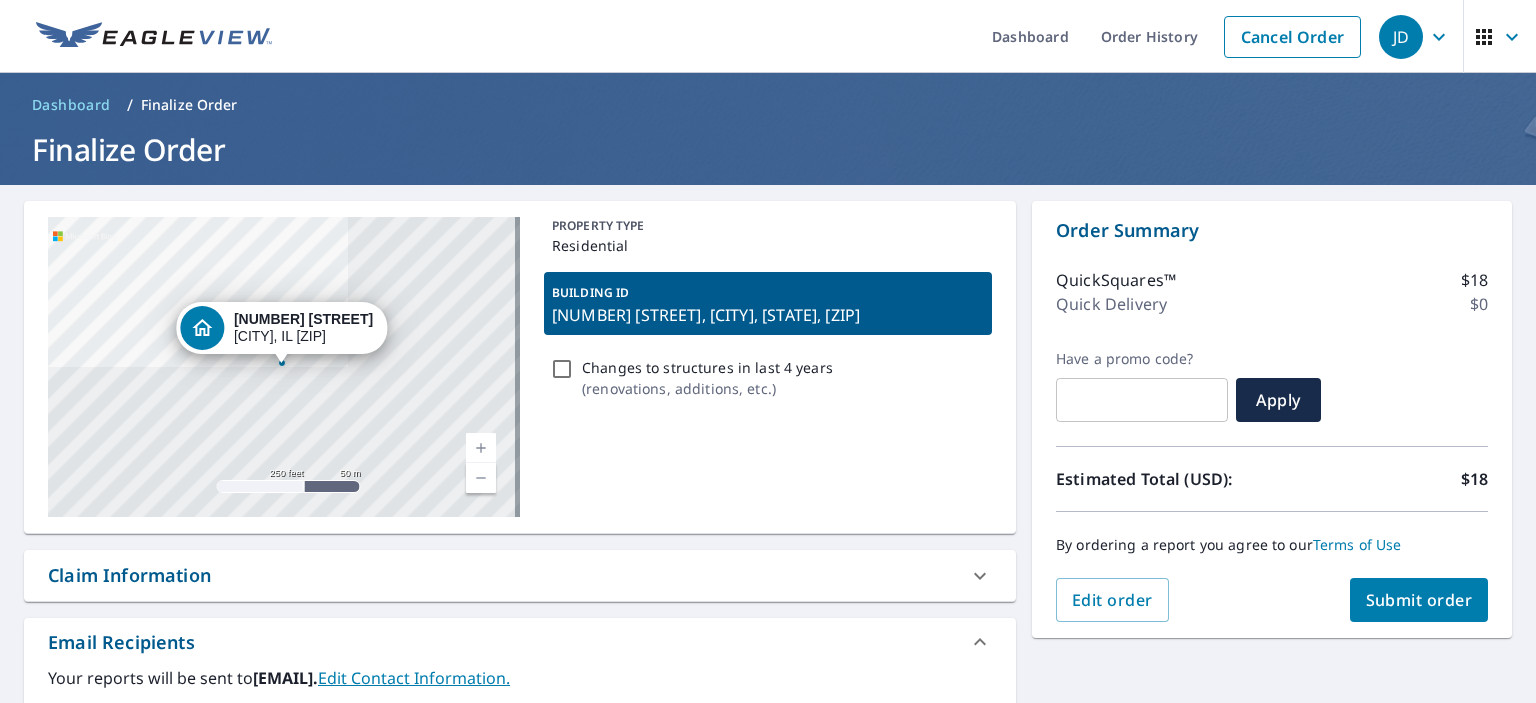 click on "[NUMBER] [STREET] [CITY], [STATE] [ZIP]" at bounding box center [303, 328] 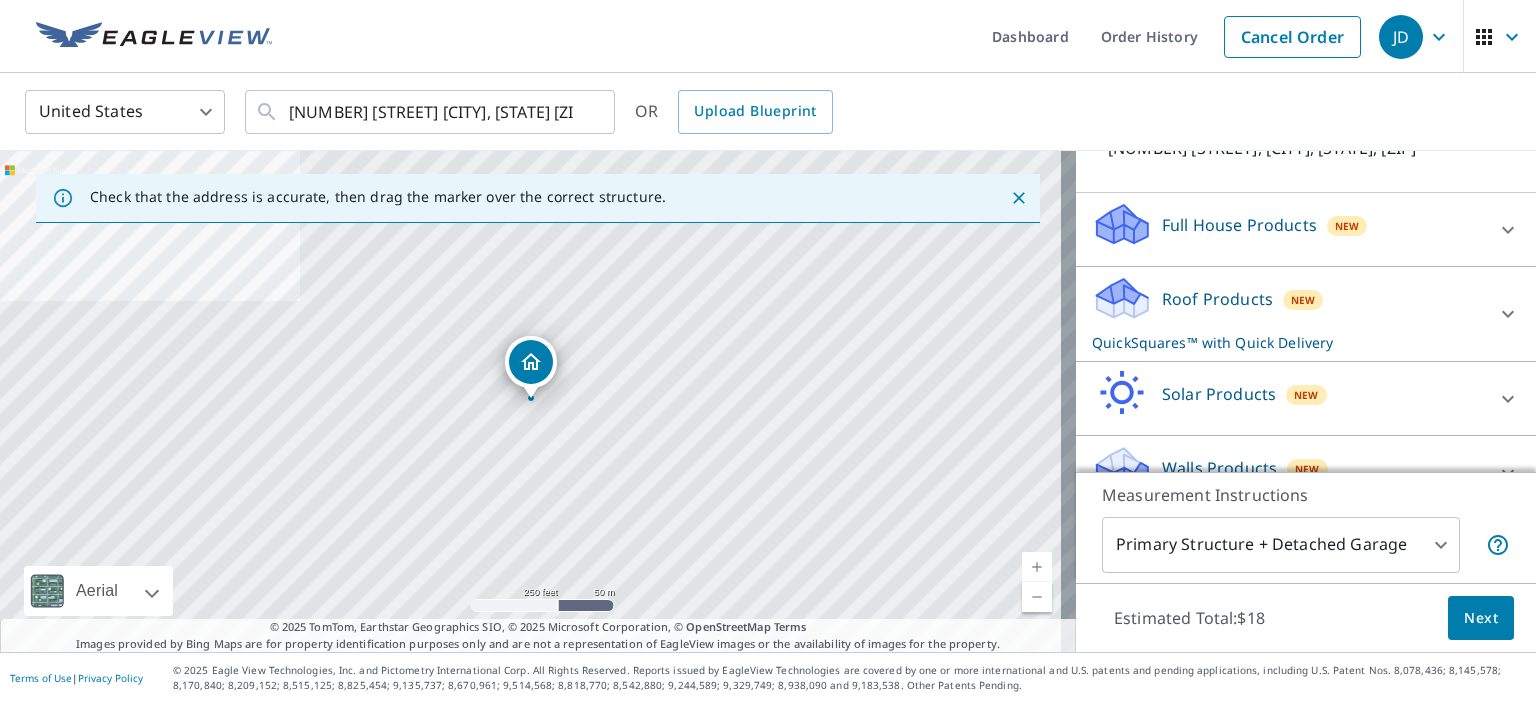scroll, scrollTop: 201, scrollLeft: 0, axis: vertical 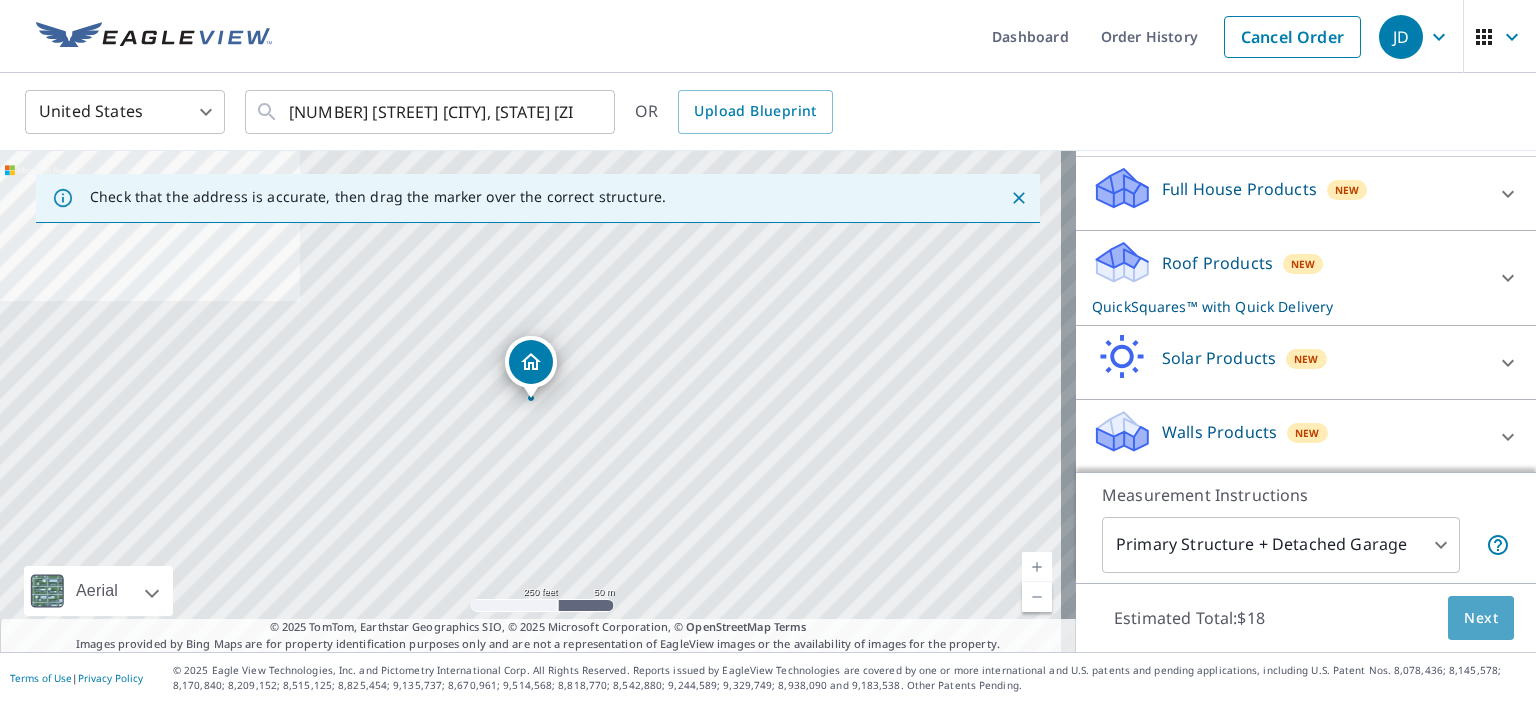 click on "Next" at bounding box center (1481, 618) 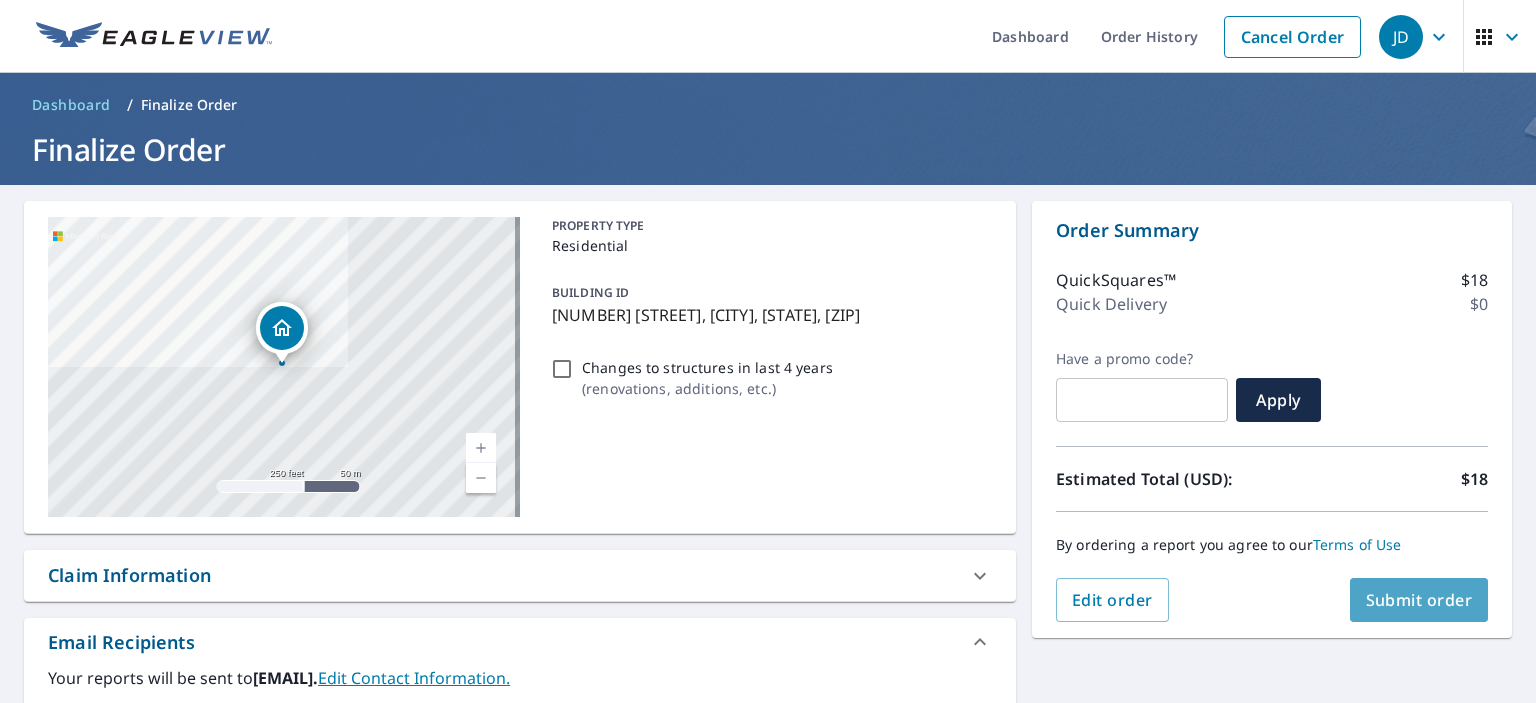 click on "Submit order" at bounding box center [1419, 600] 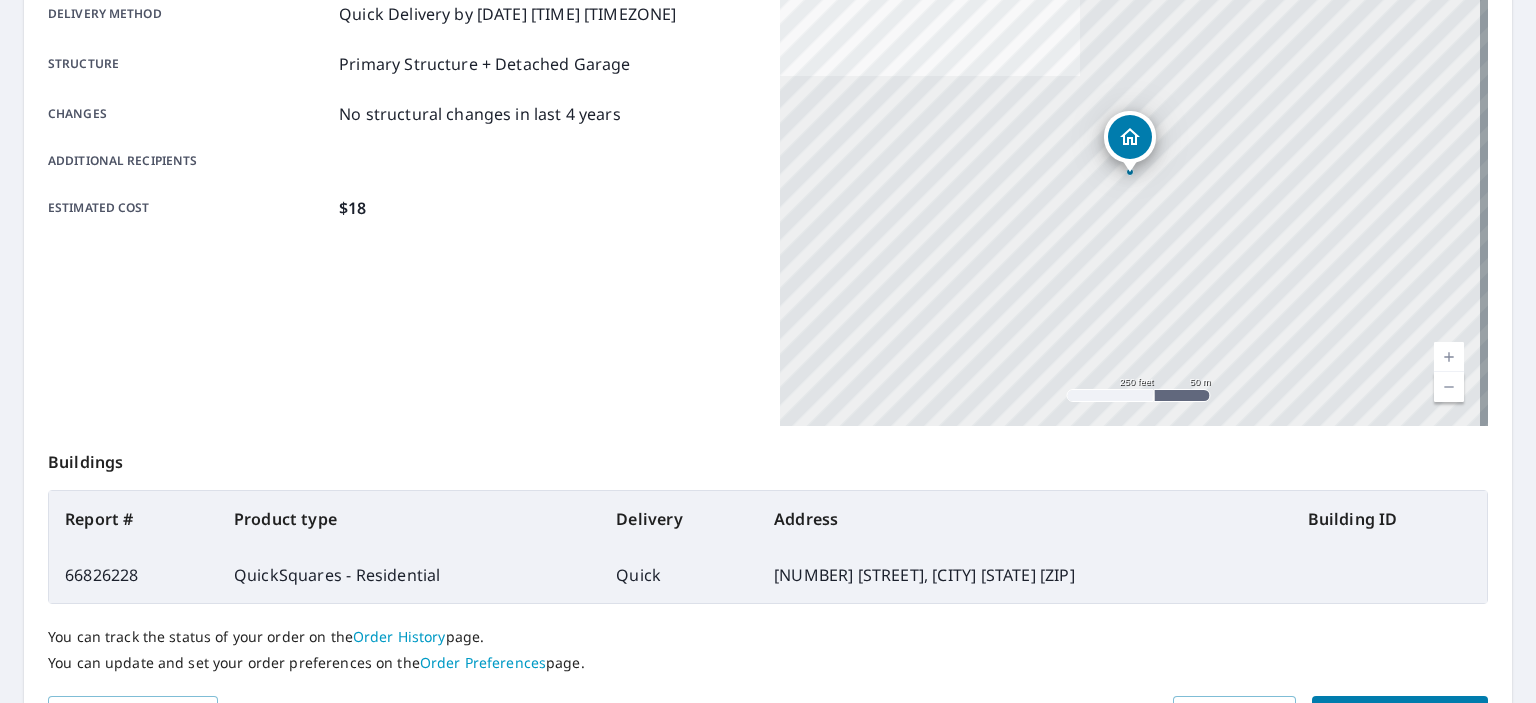 scroll, scrollTop: 172, scrollLeft: 0, axis: vertical 